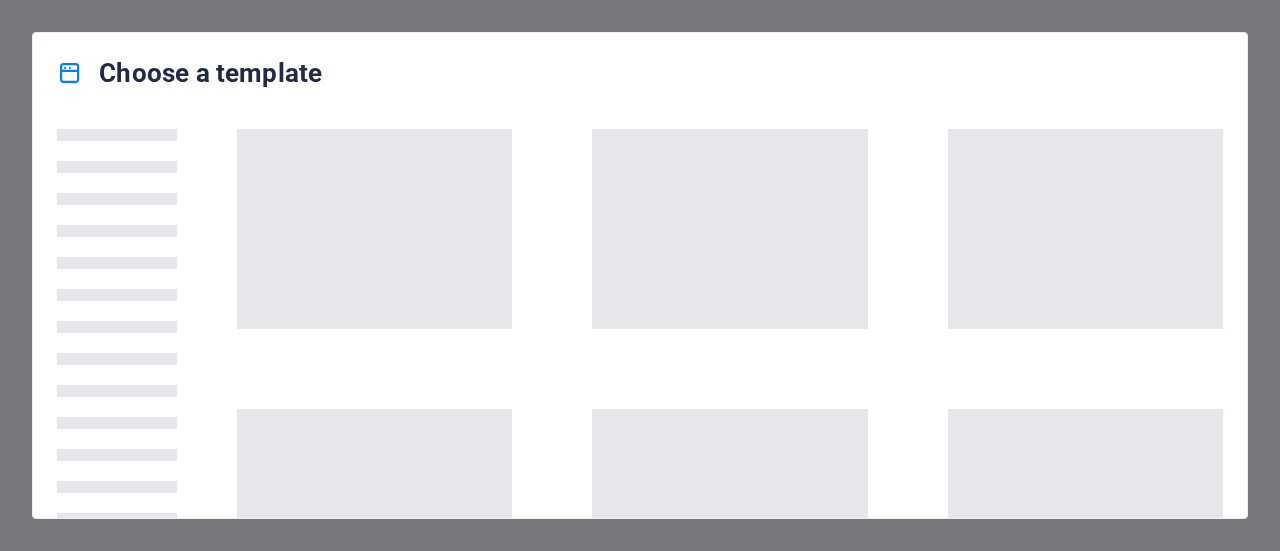 scroll, scrollTop: 0, scrollLeft: 0, axis: both 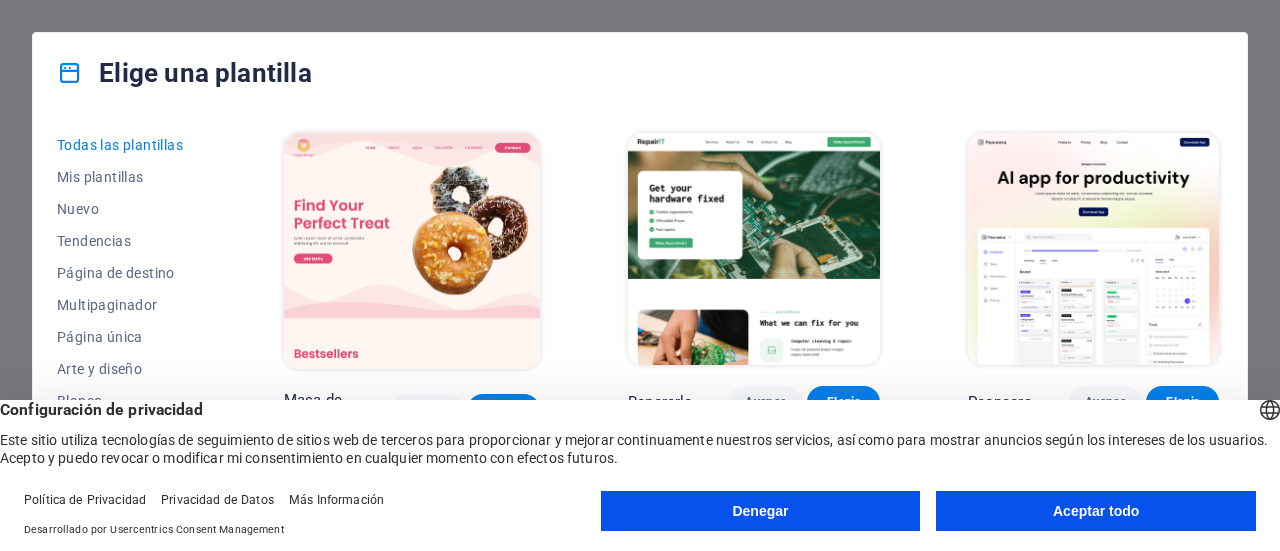 click on "Aceptar todo" at bounding box center [1096, 511] 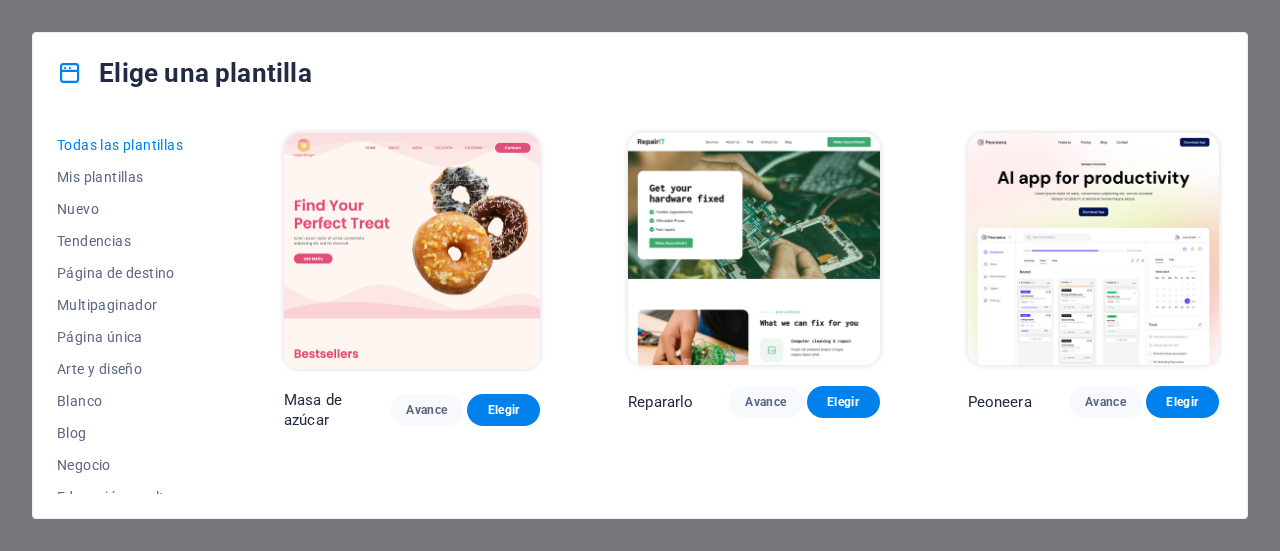 click on "Repararlo Avance Elegir" at bounding box center (753, 279) 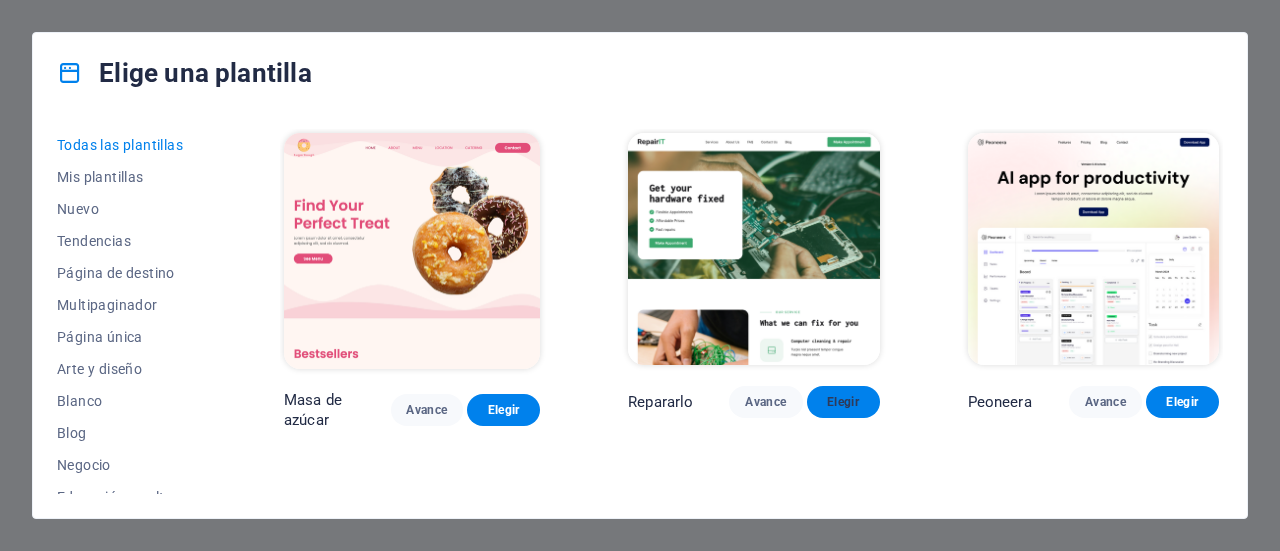 click on "Elegir" at bounding box center [843, 402] 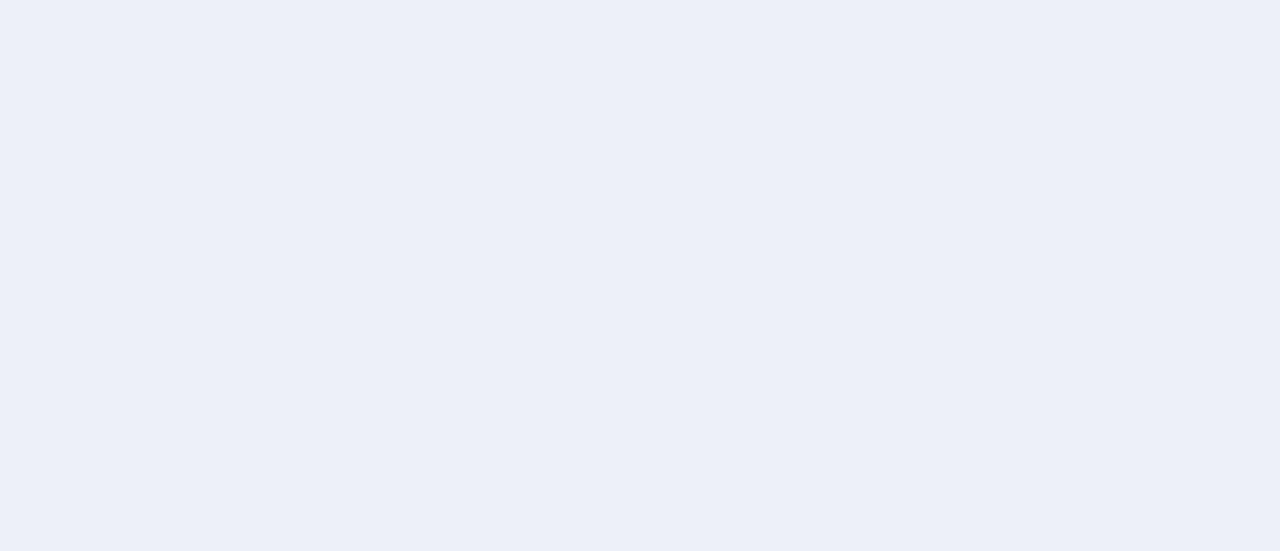 scroll, scrollTop: 0, scrollLeft: 0, axis: both 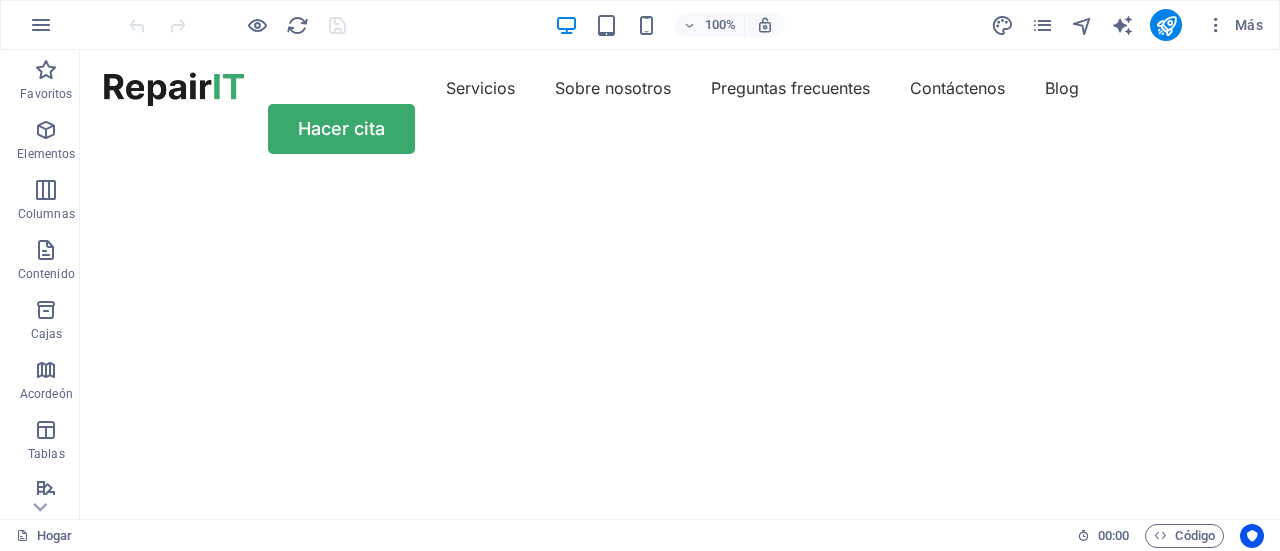 drag, startPoint x: 1276, startPoint y: 488, endPoint x: 1359, endPoint y: 84, distance: 412.43787 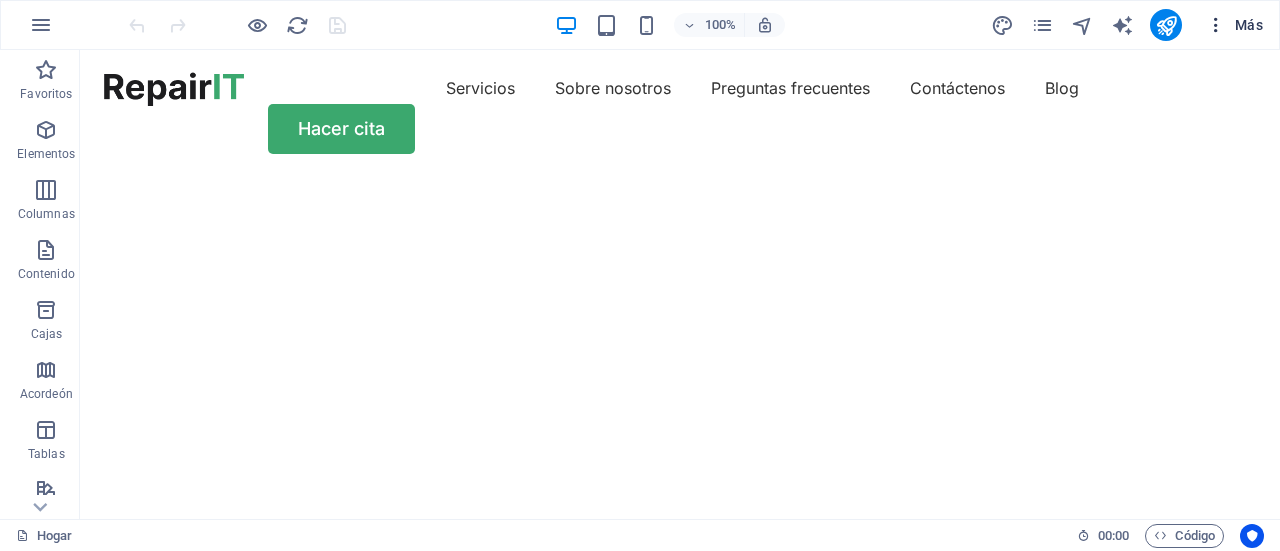 click on "Más" at bounding box center [1249, 25] 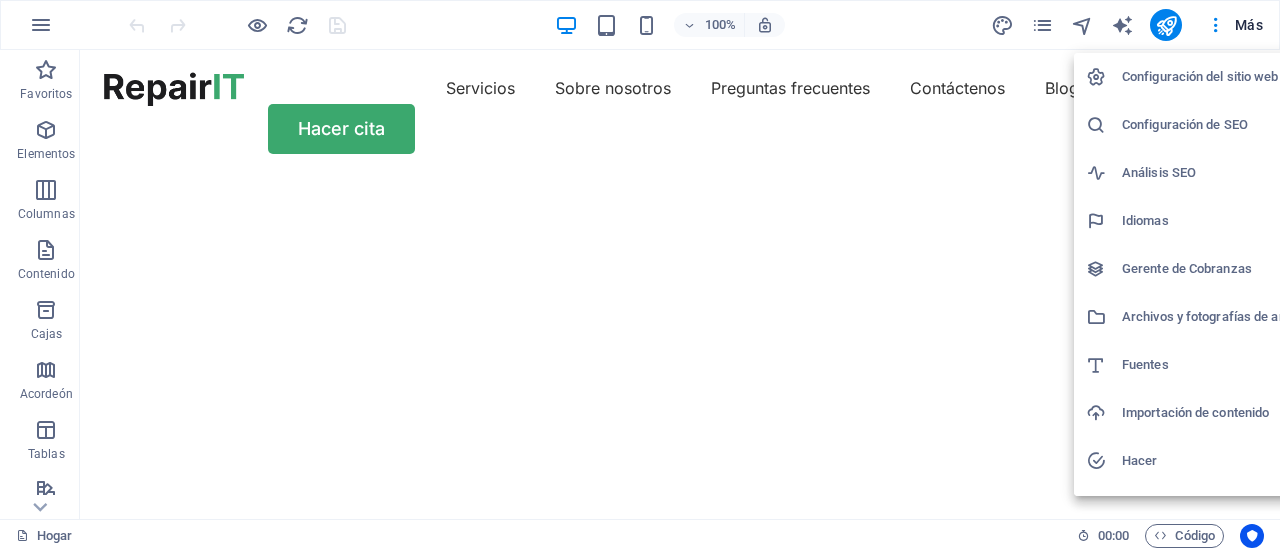 click at bounding box center (640, 275) 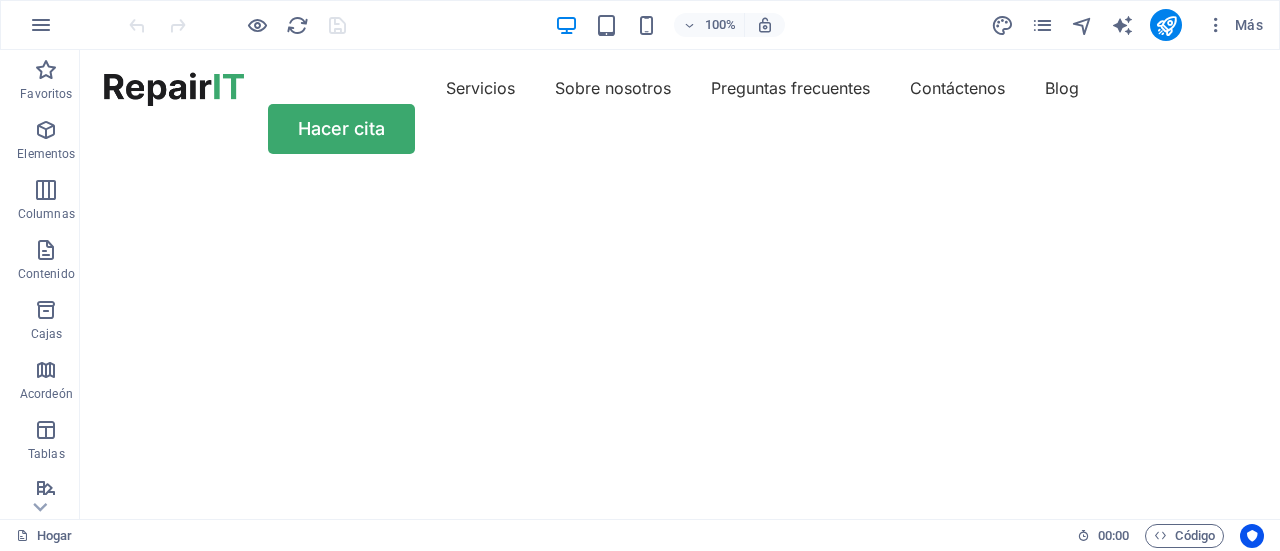 click at bounding box center (41, 25) 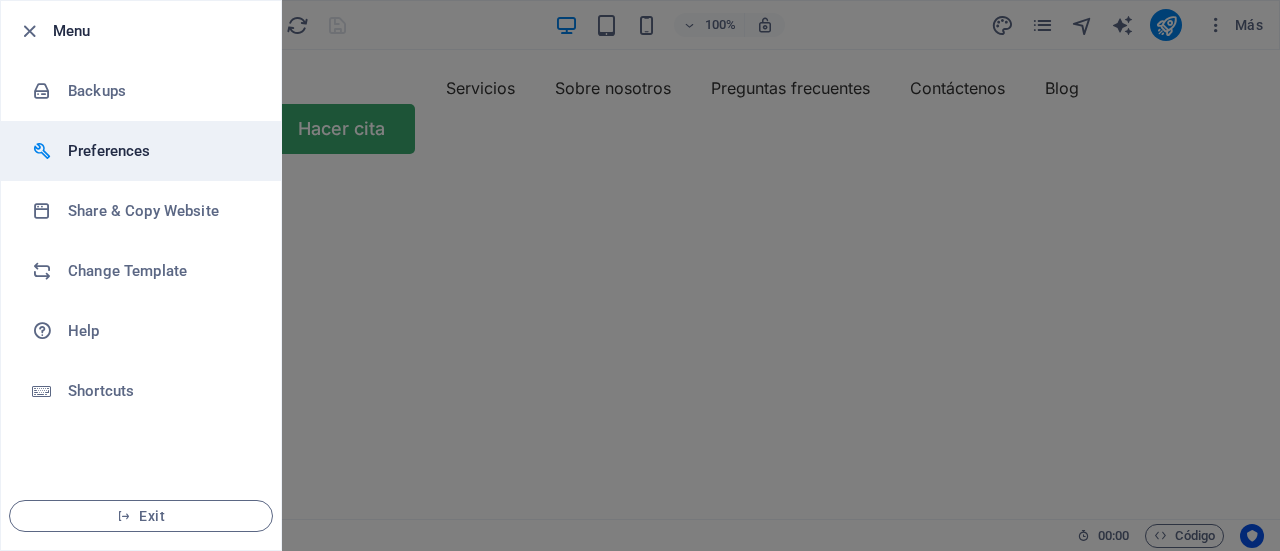 click on "Preferences" at bounding box center [141, 151] 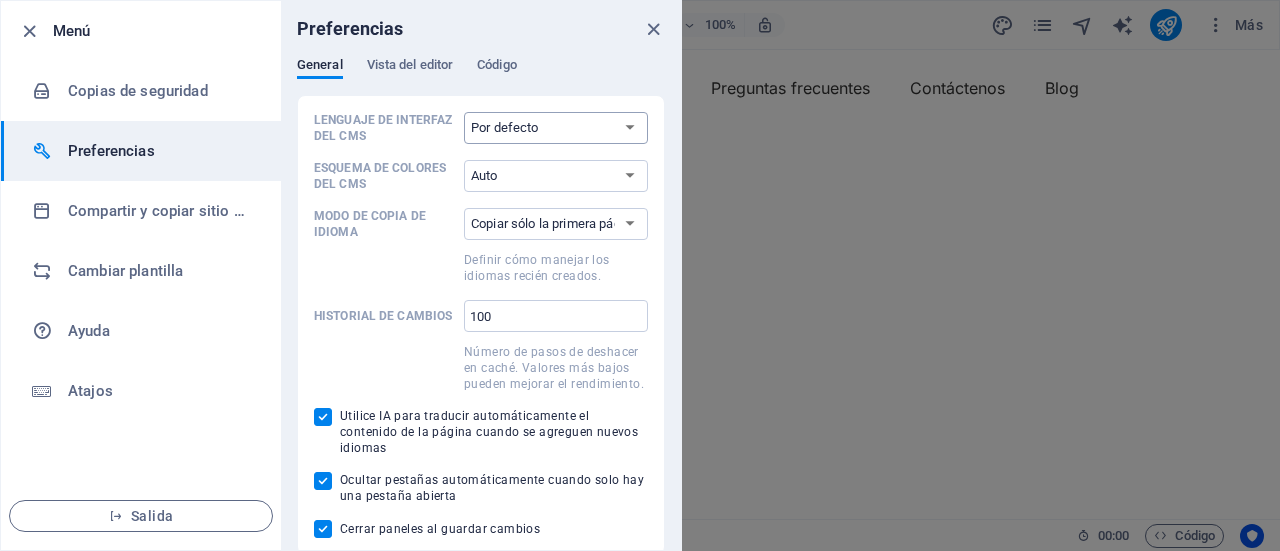 click on "Por defecto Alemán Inglés Español Francés magiar Italiano Neerlandés Polaco Portugués yazuk ruso Sueco Türkçe 日本語" at bounding box center (556, 128) 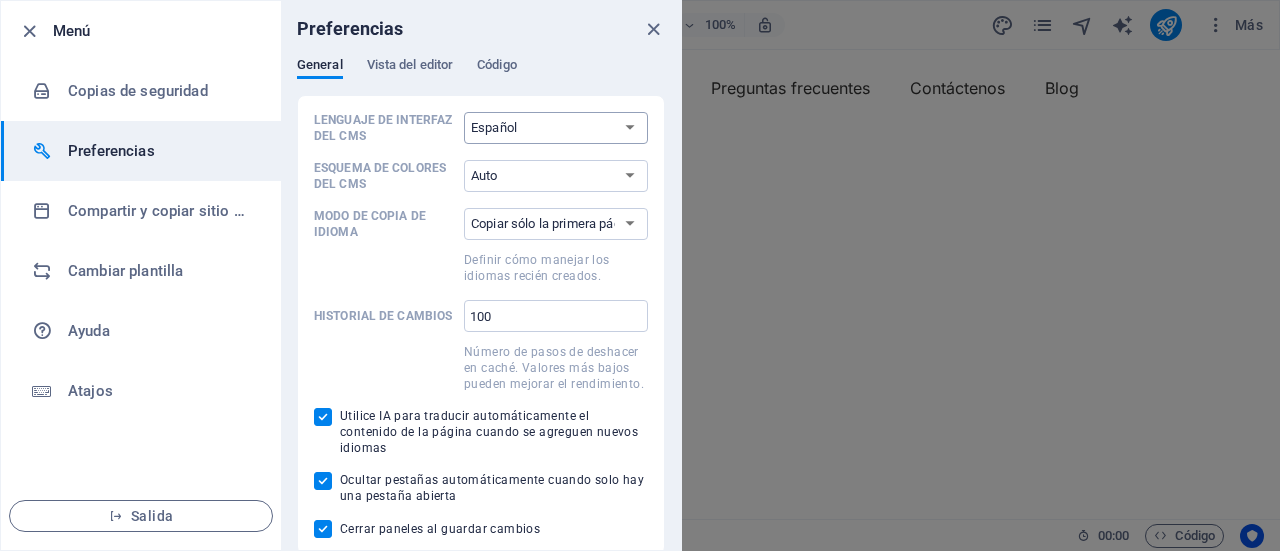 click on "Por defecto Alemán Inglés Español Francés magiar Italiano Neerlandés Polaco Portugués yazuk ruso Sueco Türkçe 日本語" at bounding box center (556, 128) 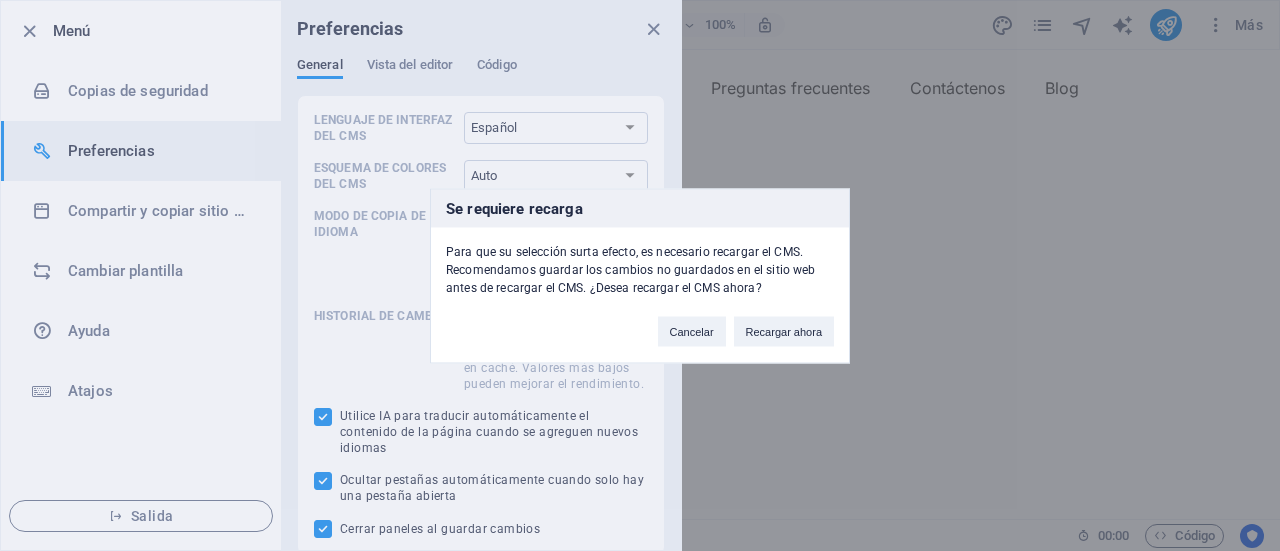 click on "Recargar ahora" at bounding box center (784, 331) 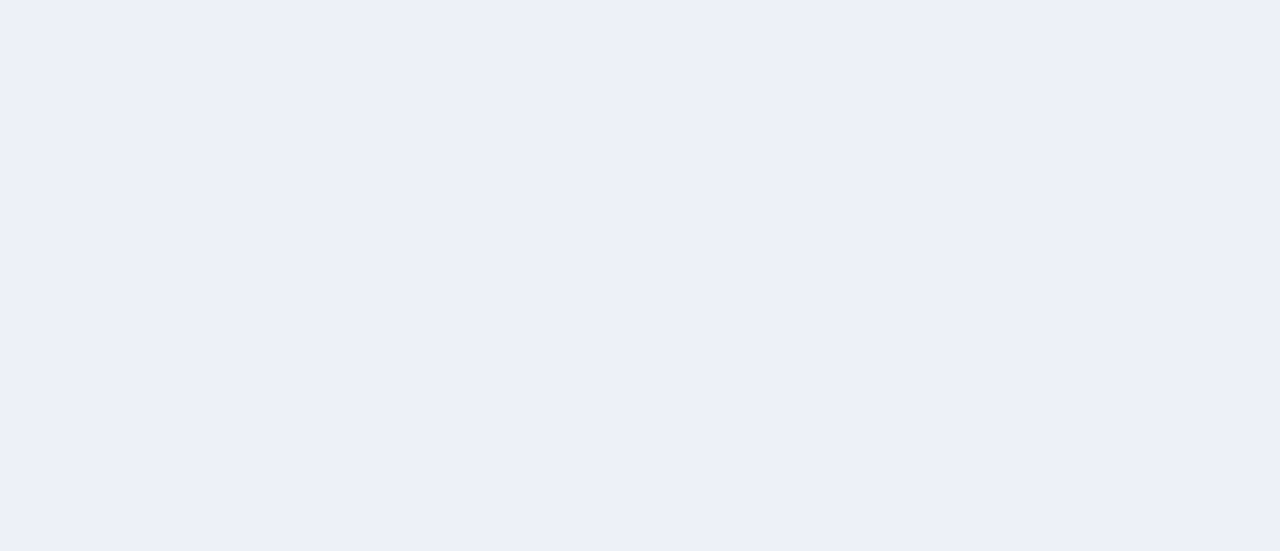 scroll, scrollTop: 0, scrollLeft: 0, axis: both 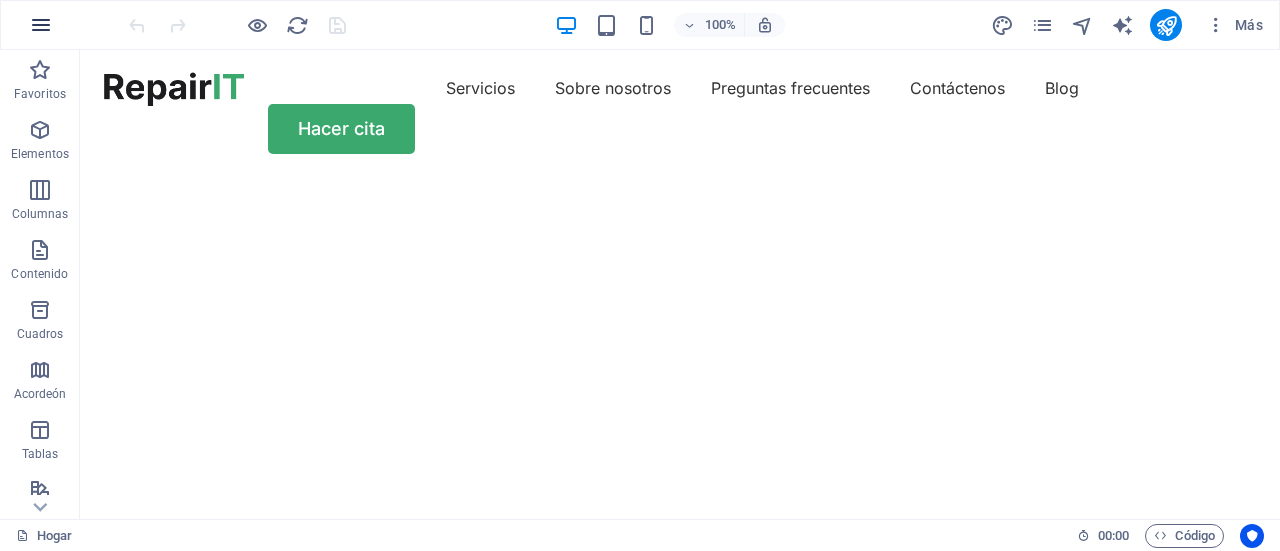 click at bounding box center (41, 25) 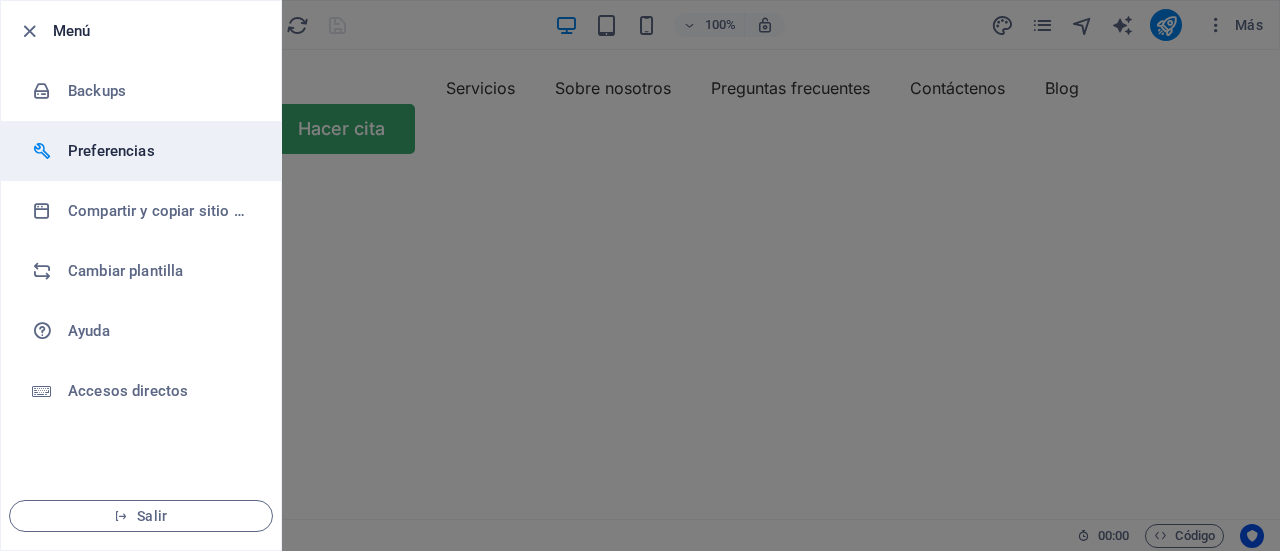 click on "Preferencias" at bounding box center (160, 151) 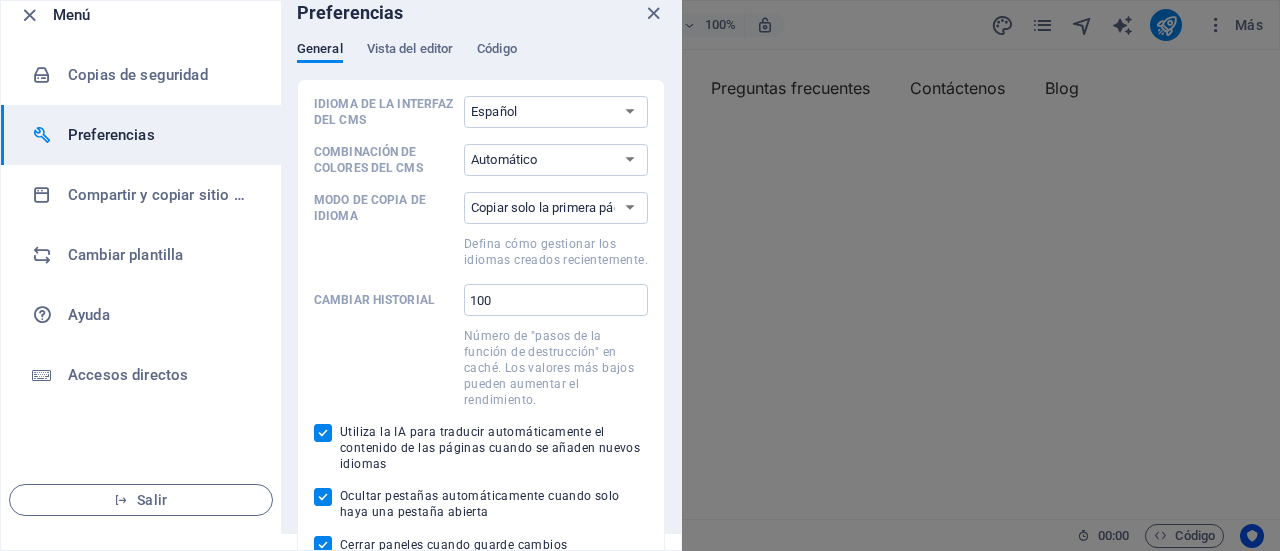 scroll, scrollTop: 19, scrollLeft: 0, axis: vertical 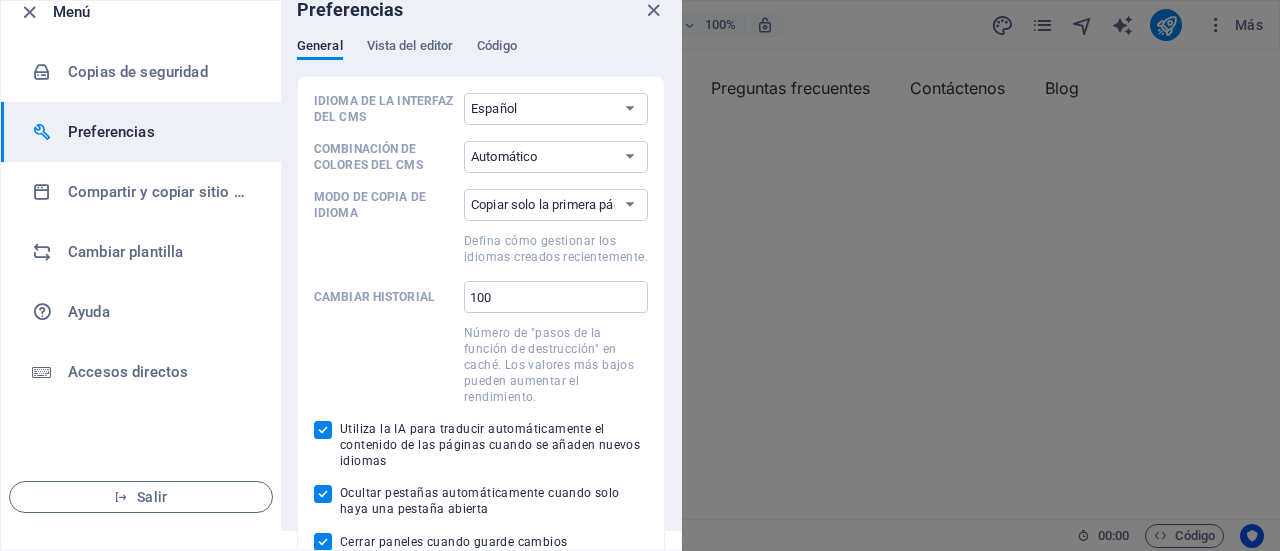 click at bounding box center [640, 275] 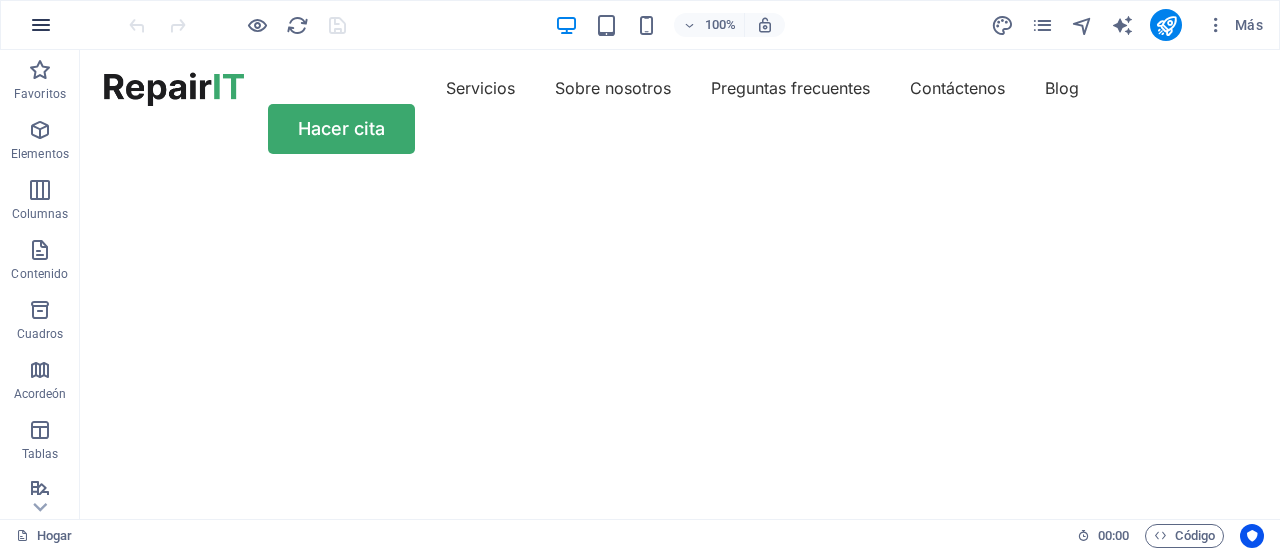 click at bounding box center (41, 25) 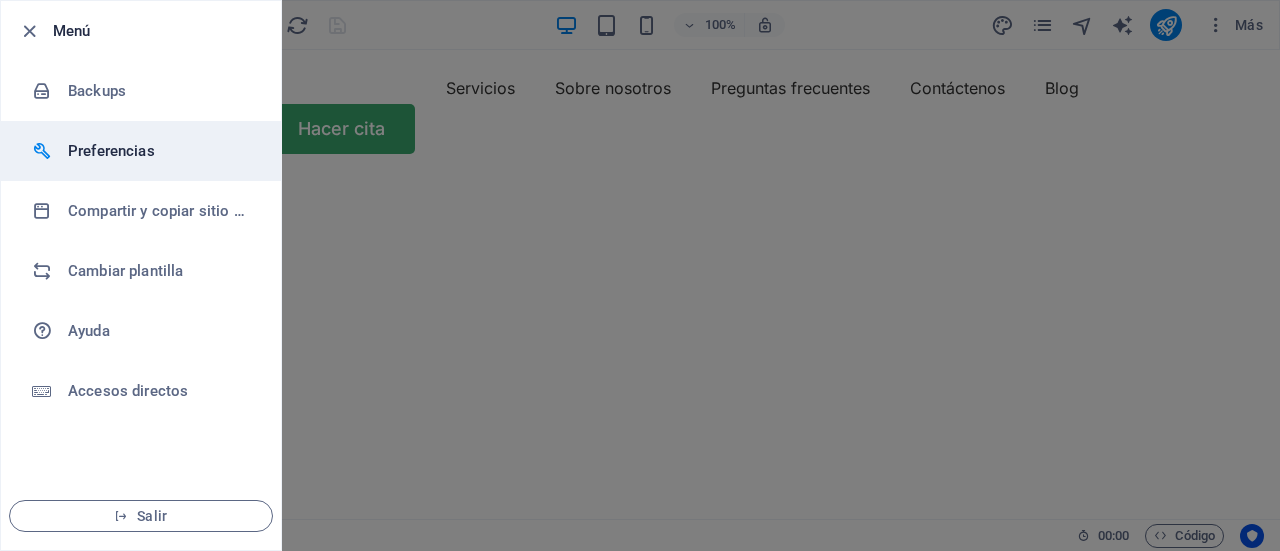 click on "Preferencias" at bounding box center (160, 151) 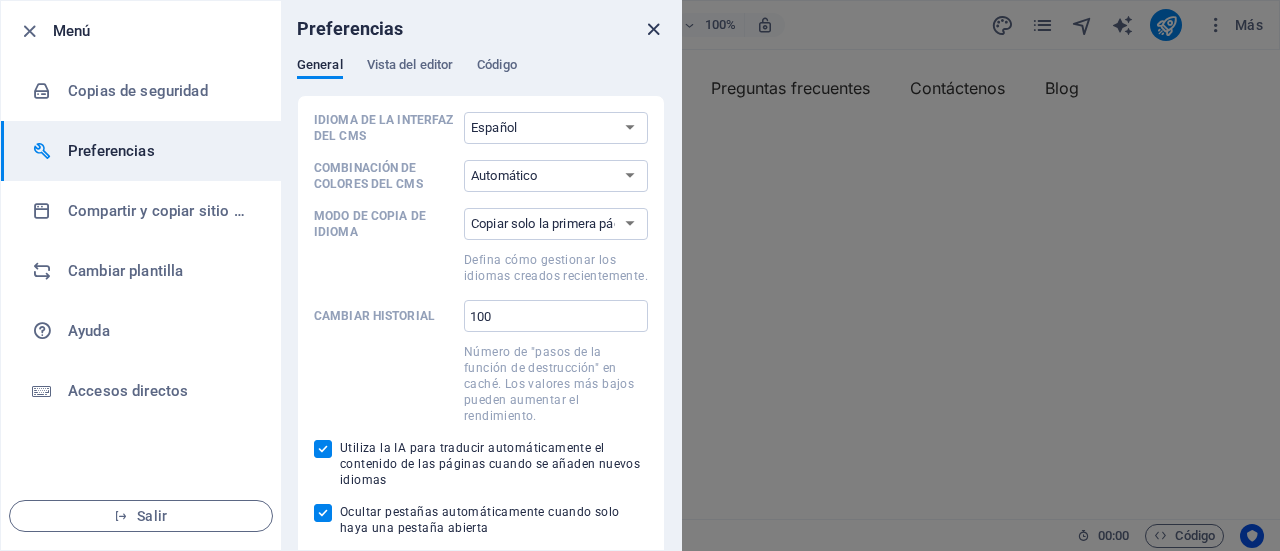 click at bounding box center (653, 29) 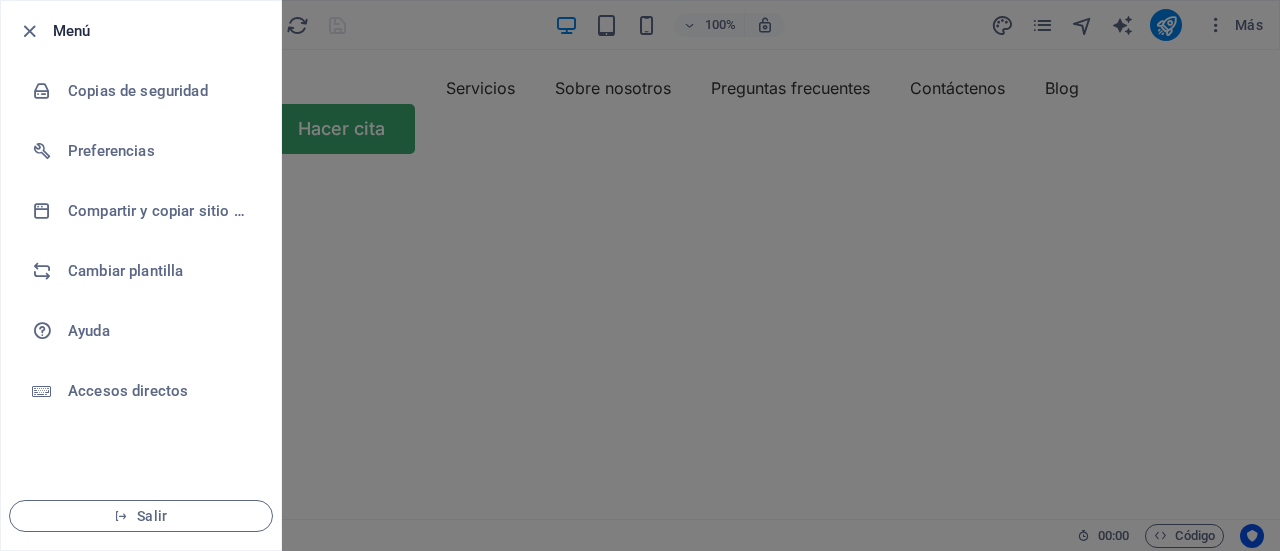 click at bounding box center [640, 275] 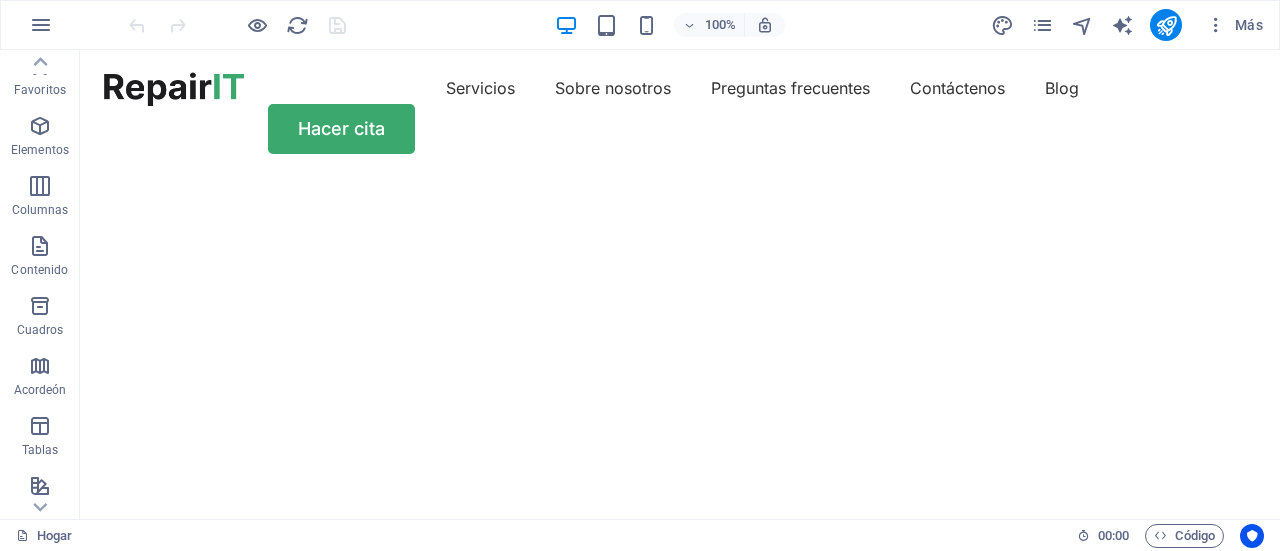 scroll, scrollTop: 0, scrollLeft: 0, axis: both 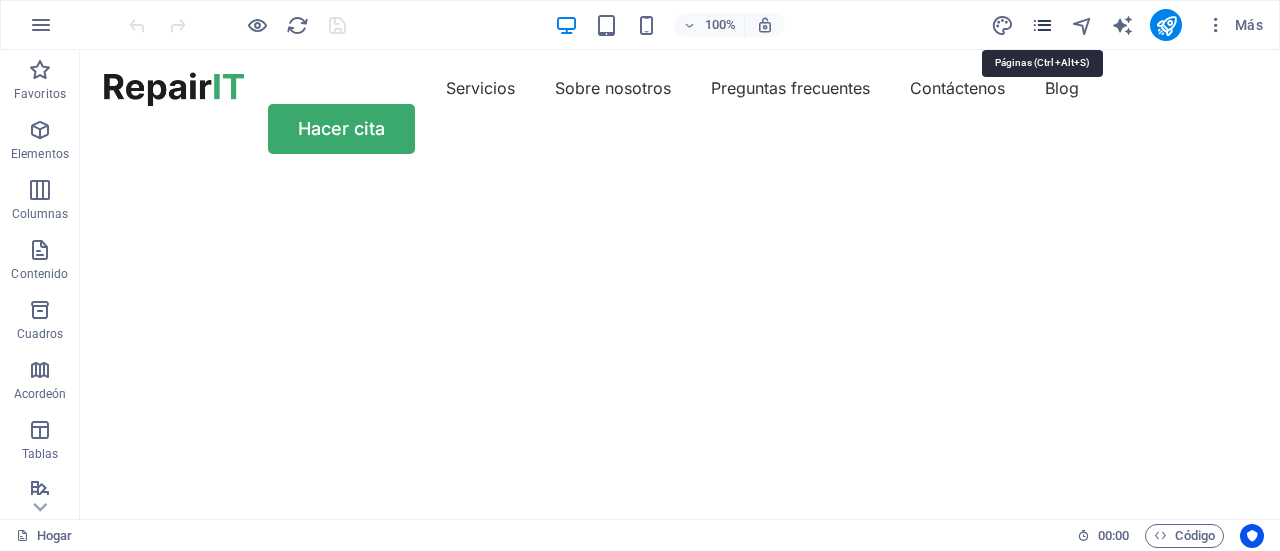click at bounding box center (1042, 25) 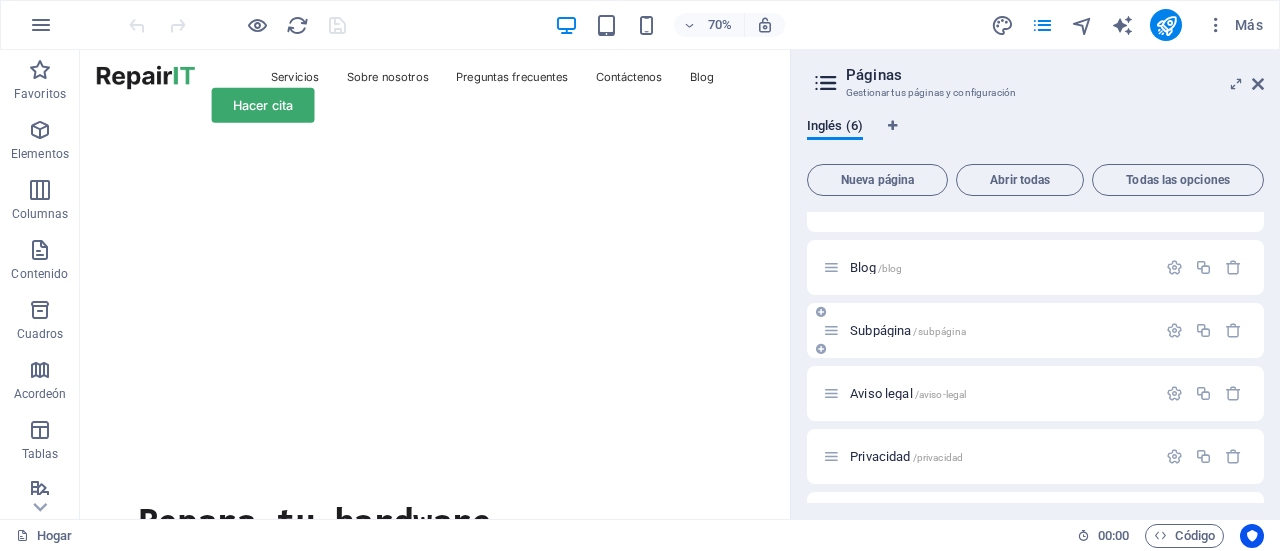 scroll, scrollTop: 0, scrollLeft: 0, axis: both 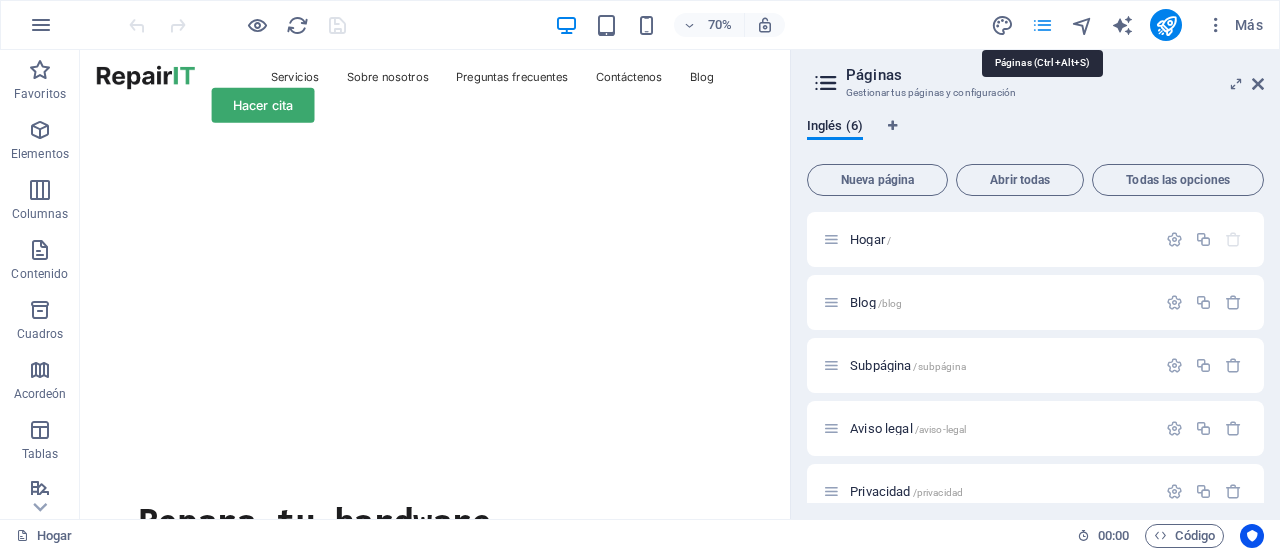 click at bounding box center [1042, 25] 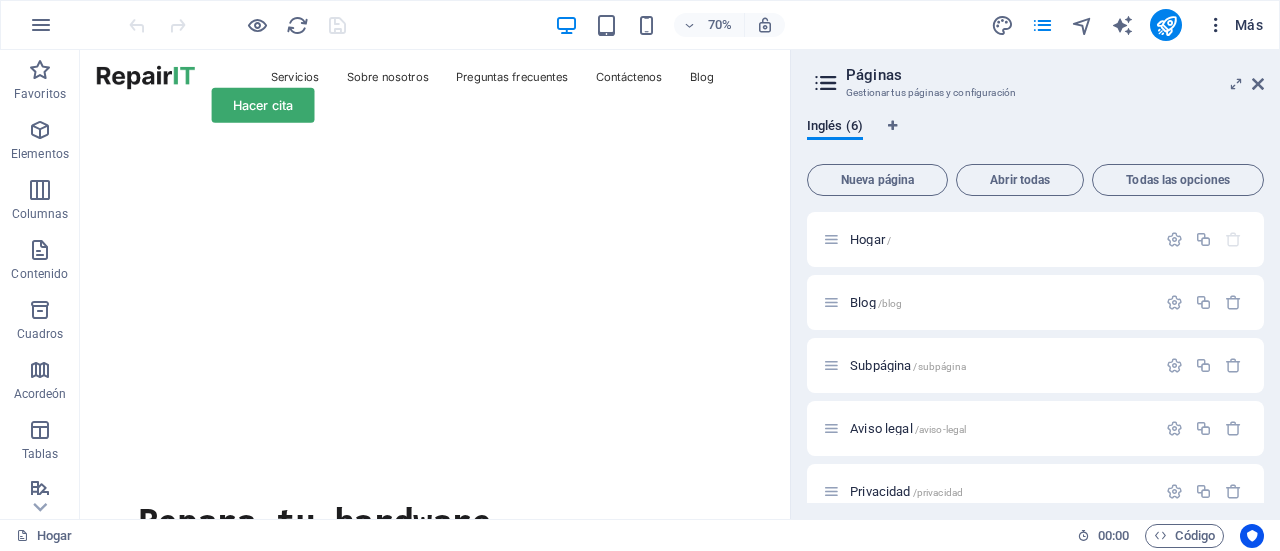 click at bounding box center (1216, 25) 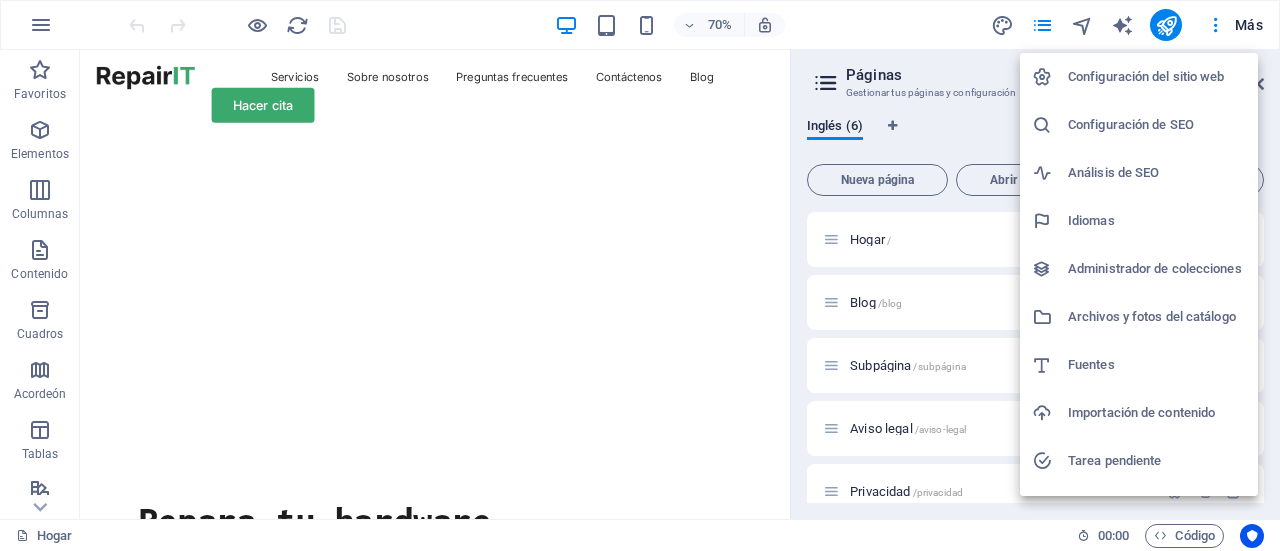 click on "Configuración del sitio web" at bounding box center [1146, 76] 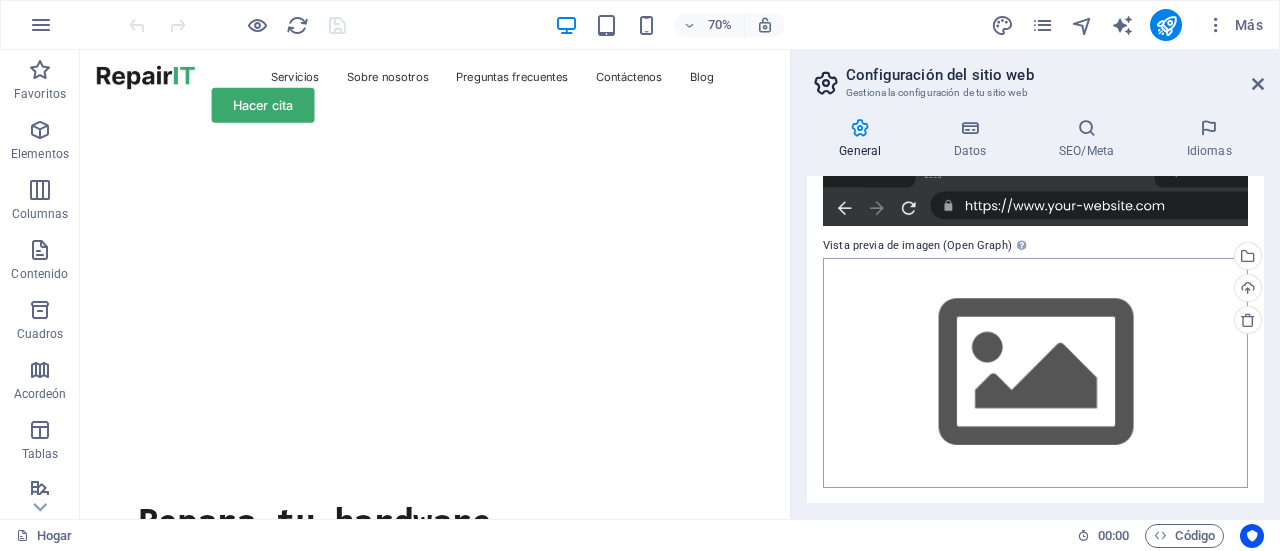 scroll, scrollTop: 221, scrollLeft: 0, axis: vertical 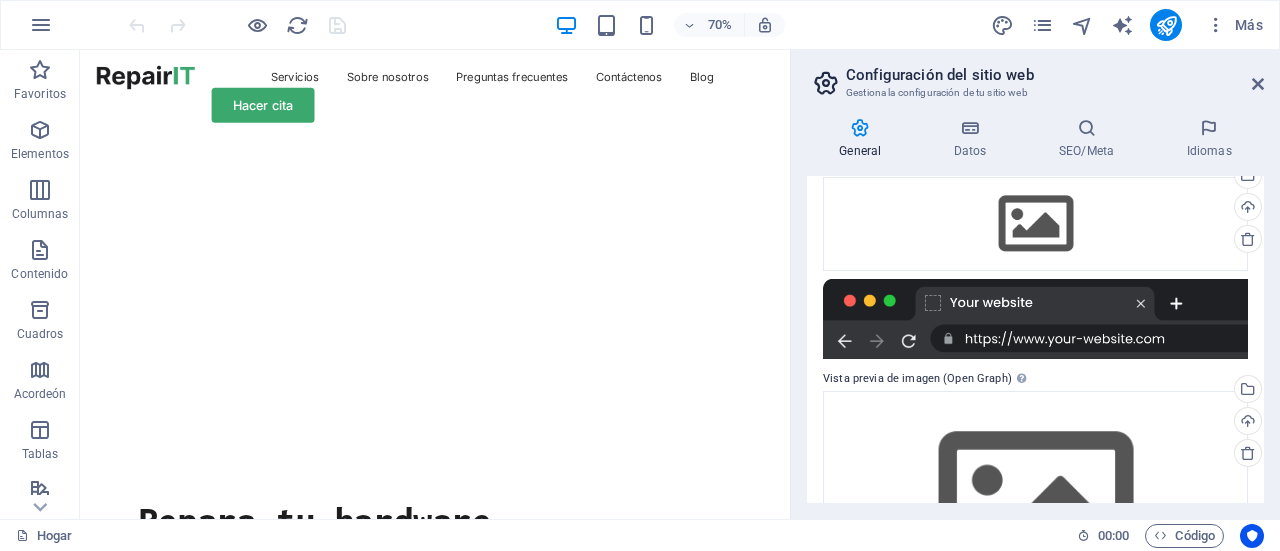 click at bounding box center [1035, 319] 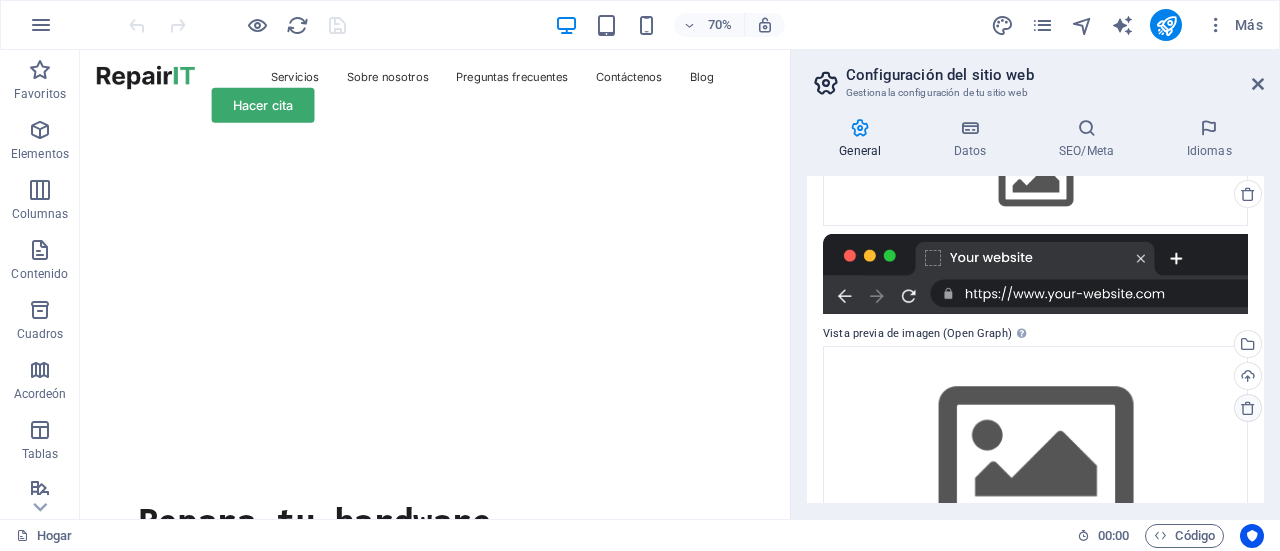 scroll, scrollTop: 354, scrollLeft: 0, axis: vertical 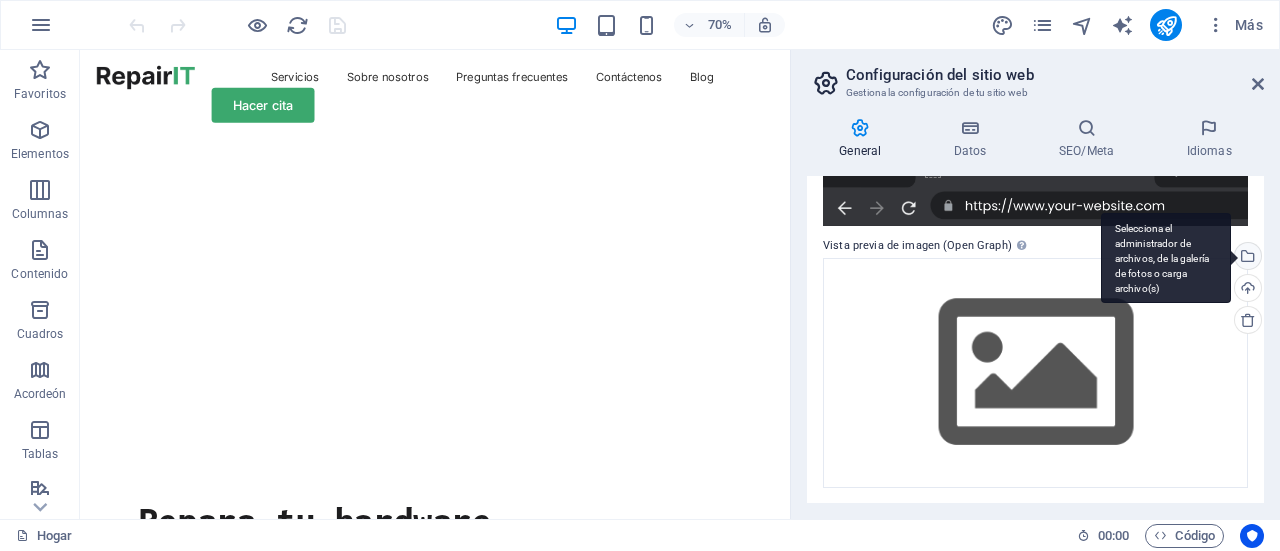 click on "Selecciona el administrador de archivos, de la galería de fotos o carga archivo(s)" at bounding box center (1162, 258) 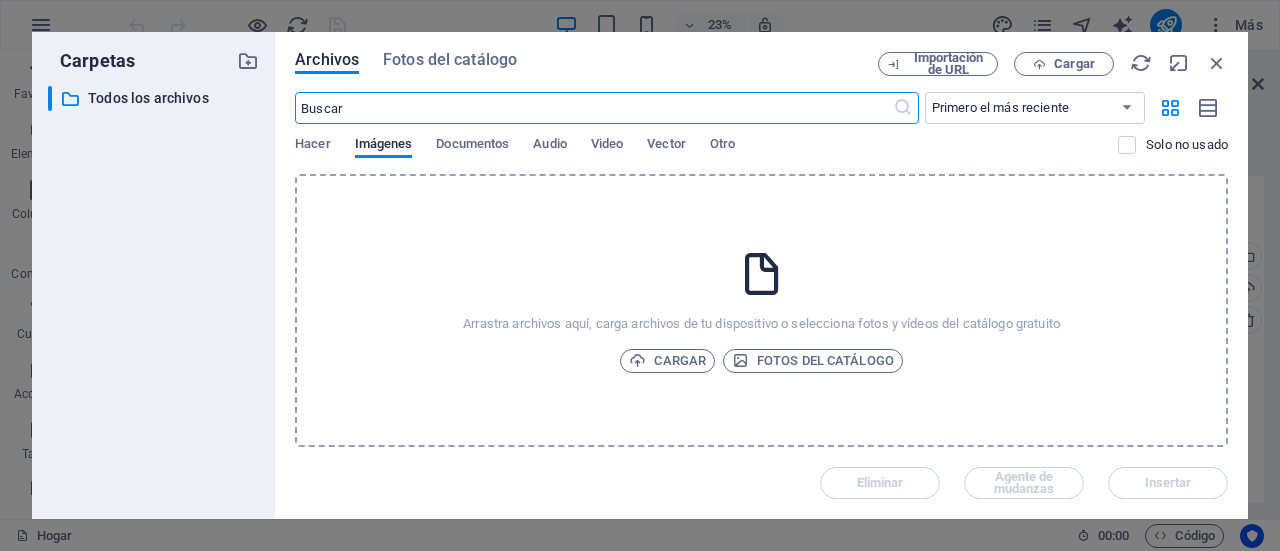 click at bounding box center (593, 108) 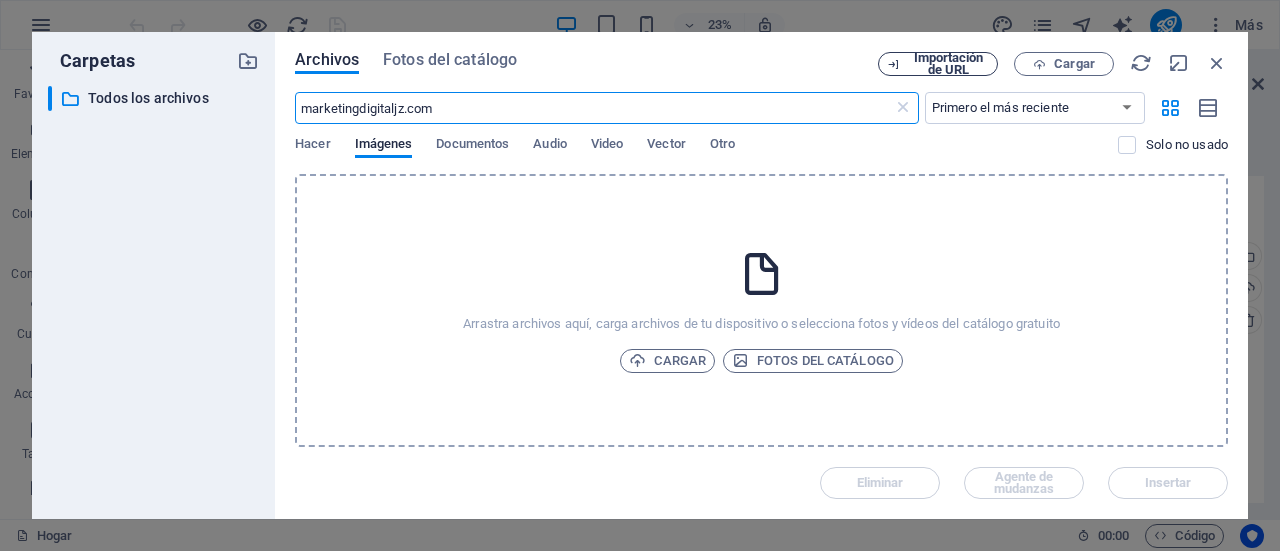type on "buenascoenxiones.com" 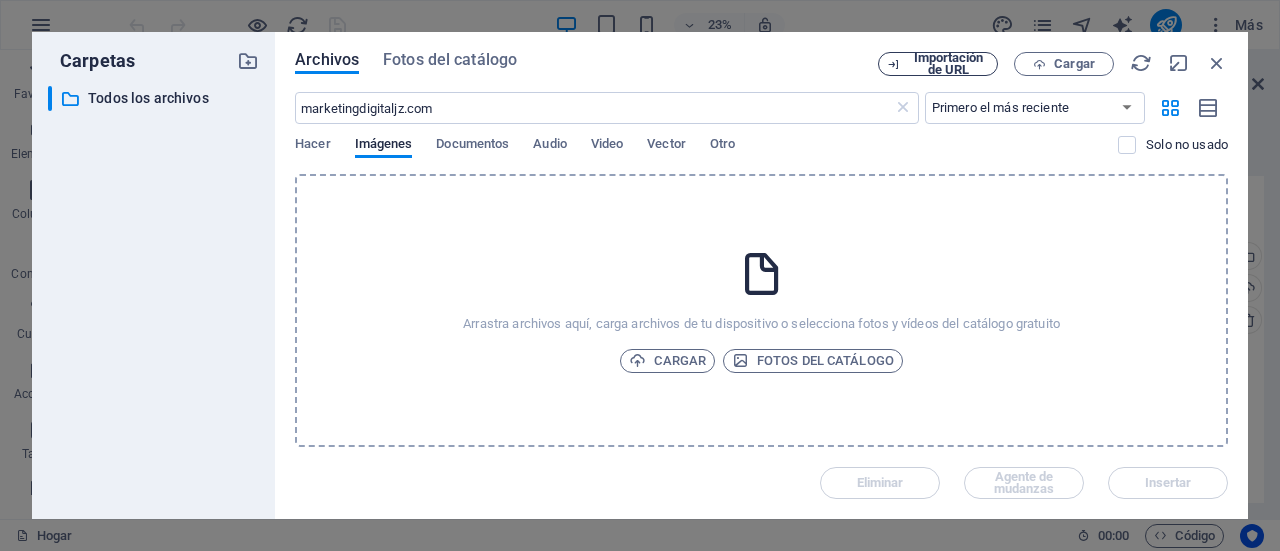 click on "Importación de URL" at bounding box center [949, 63] 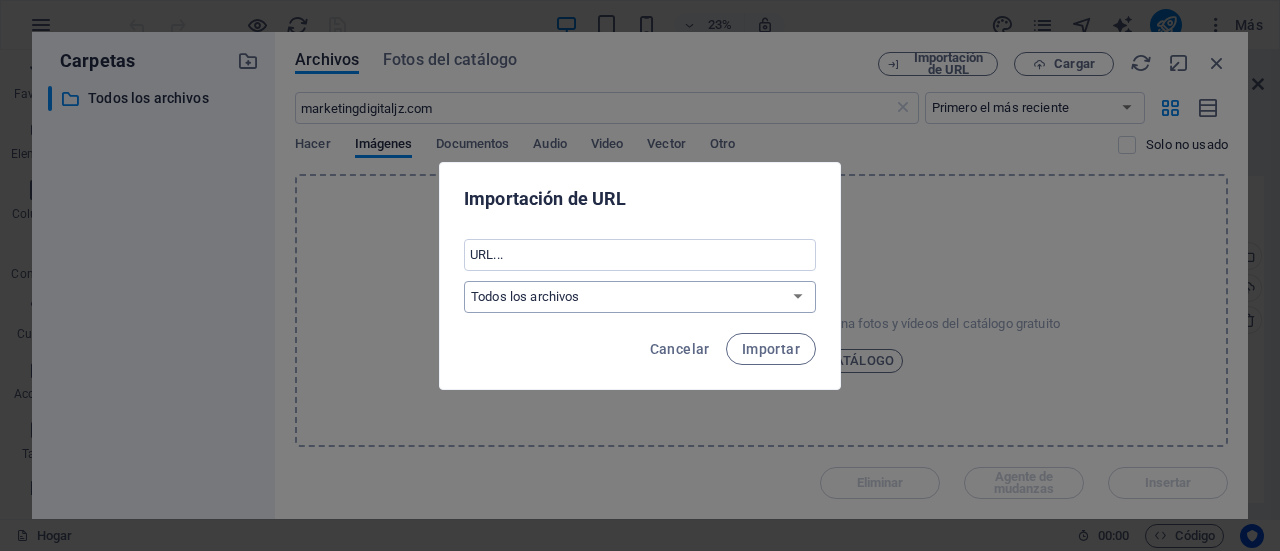 click on "Todos los archivos" at bounding box center (640, 297) 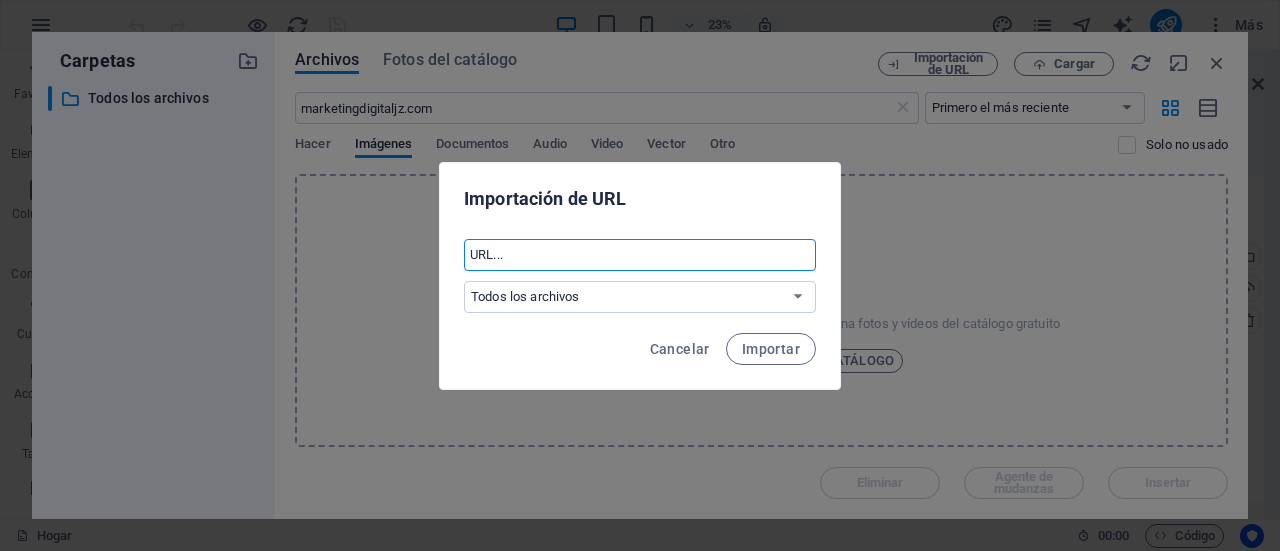 click at bounding box center [640, 255] 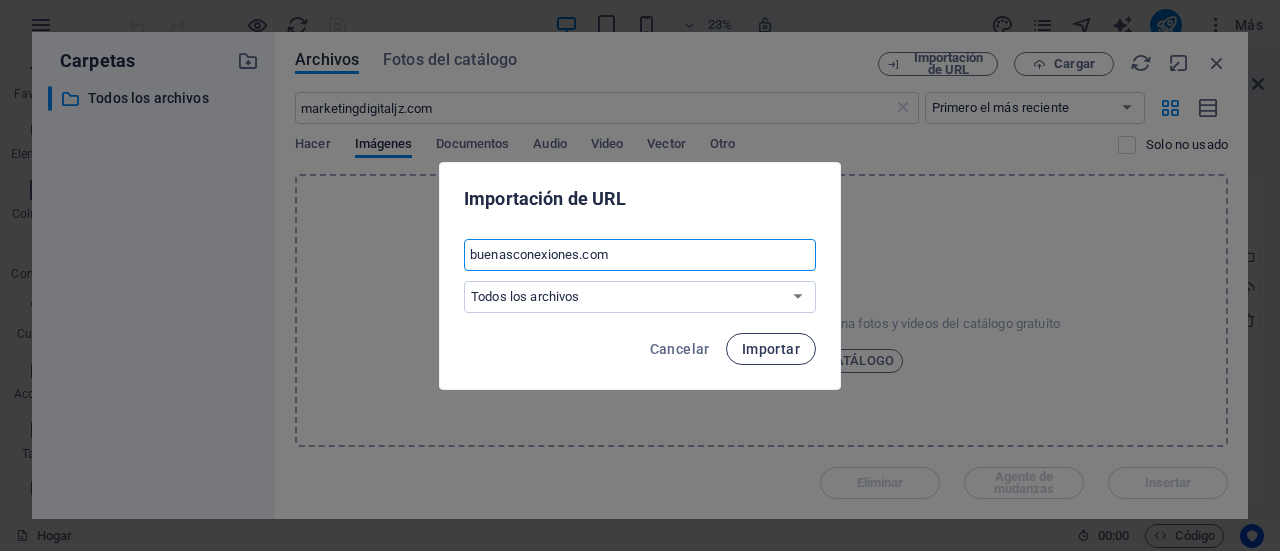 type on "buenasconexiones.com" 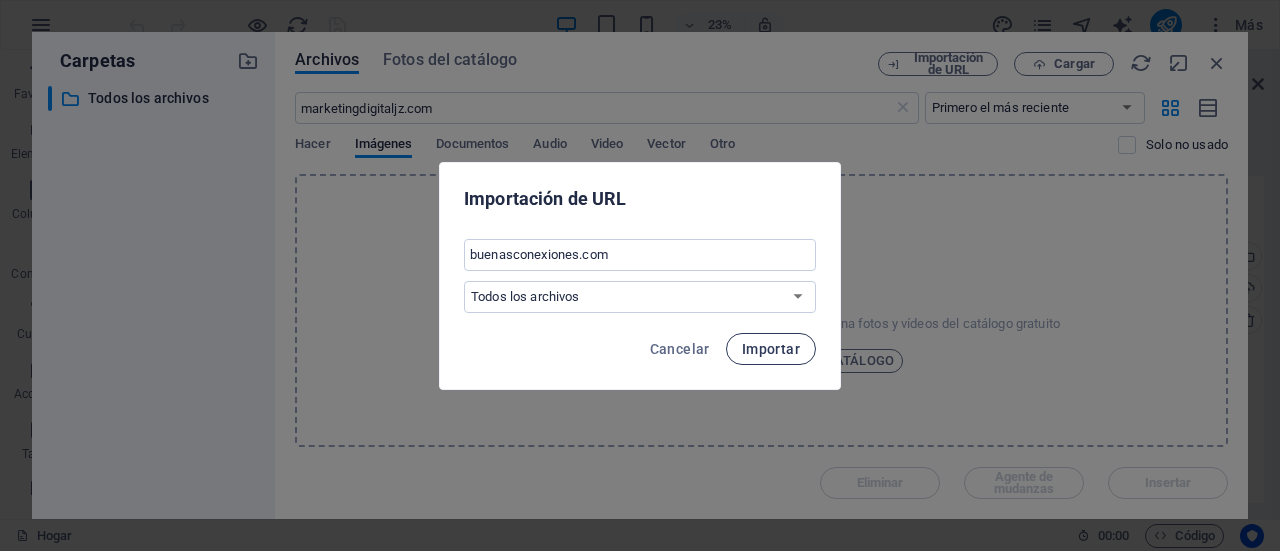 click on "Importar" at bounding box center (771, 349) 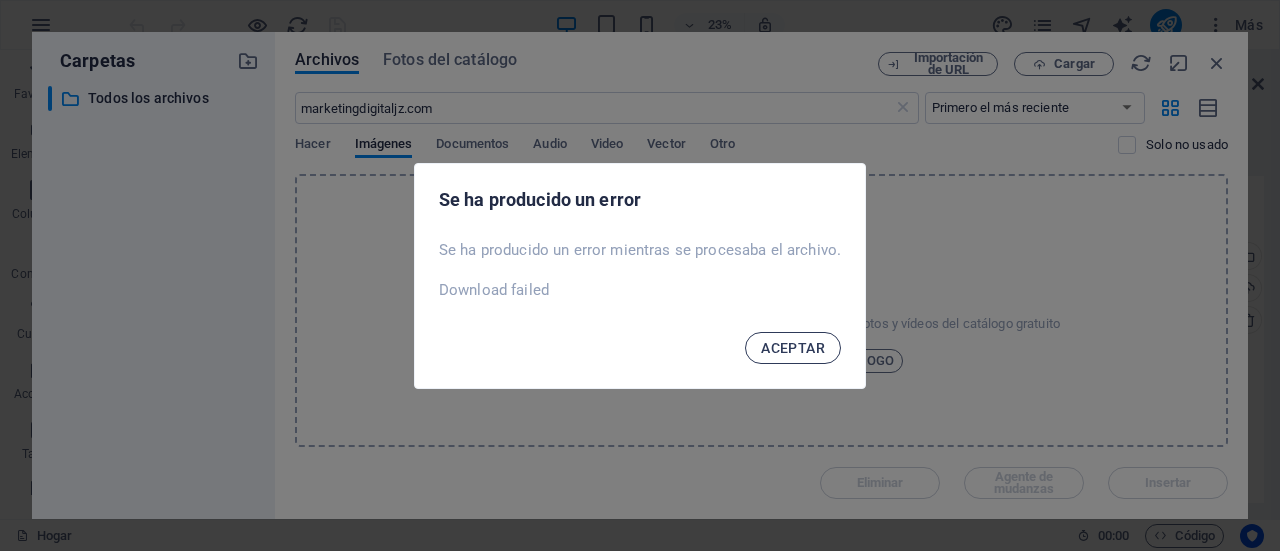 click on "ACEPTAR" at bounding box center (793, 348) 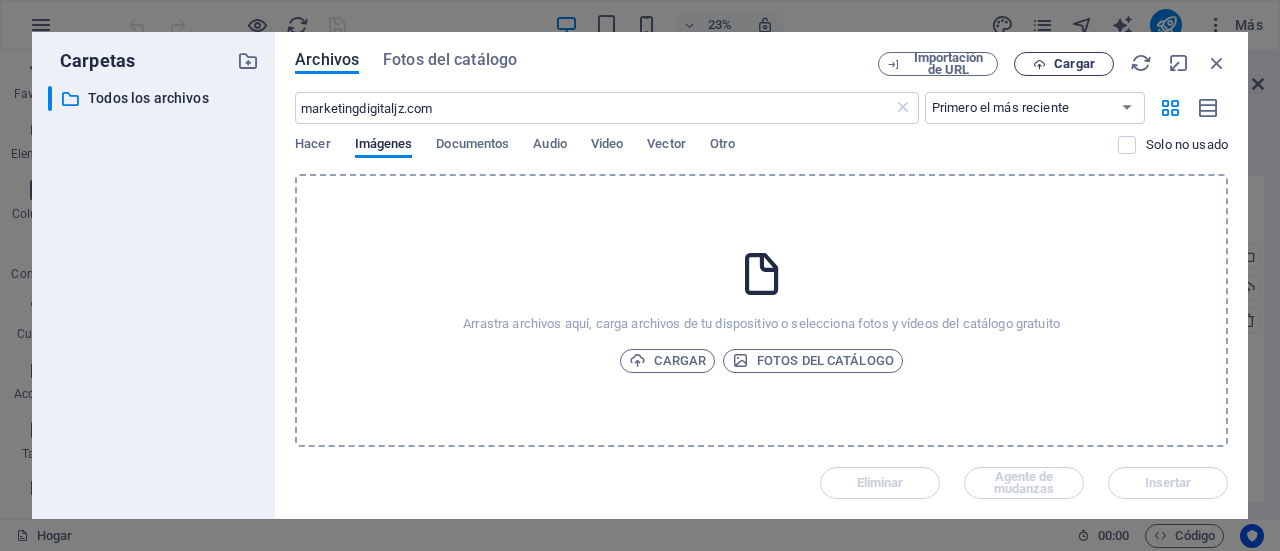 click on "Cargar" at bounding box center [1074, 63] 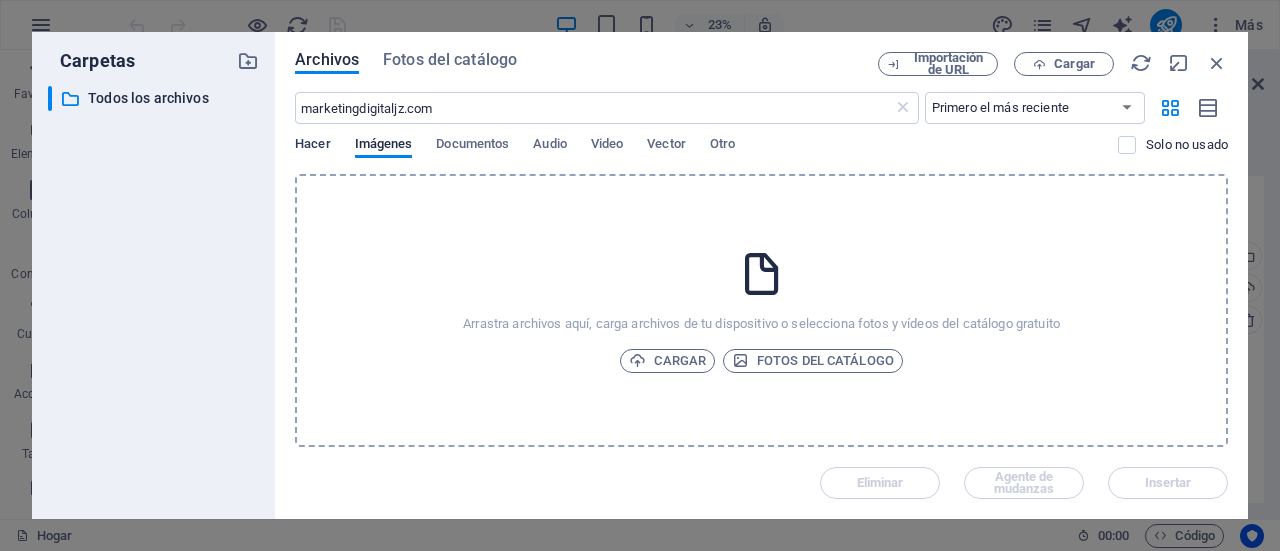 click on "Hacer" at bounding box center (312, 143) 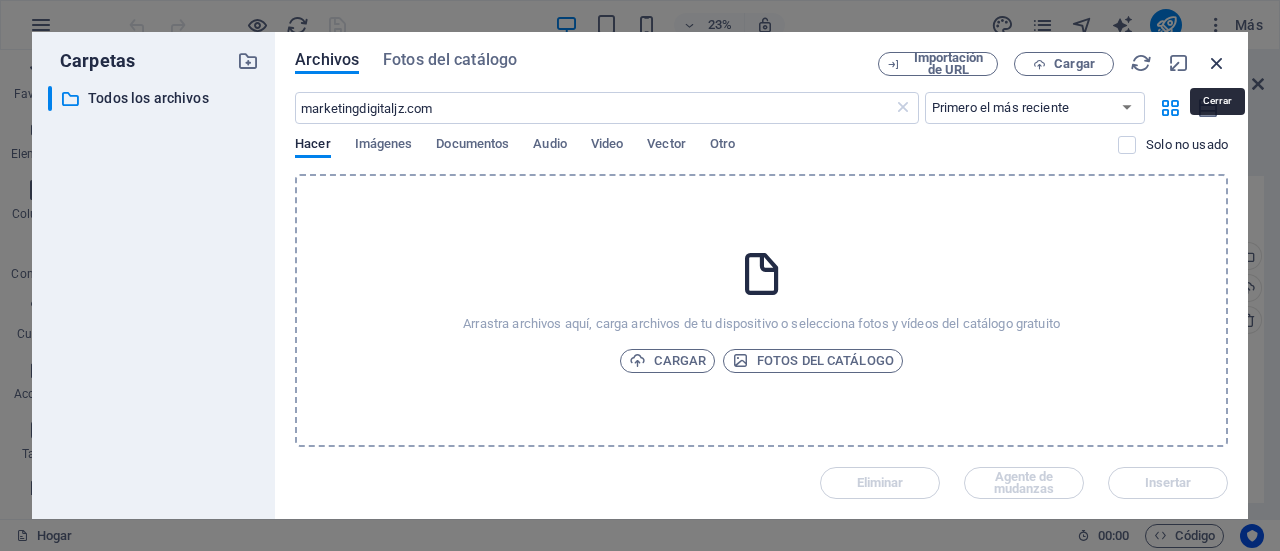click at bounding box center (1217, 63) 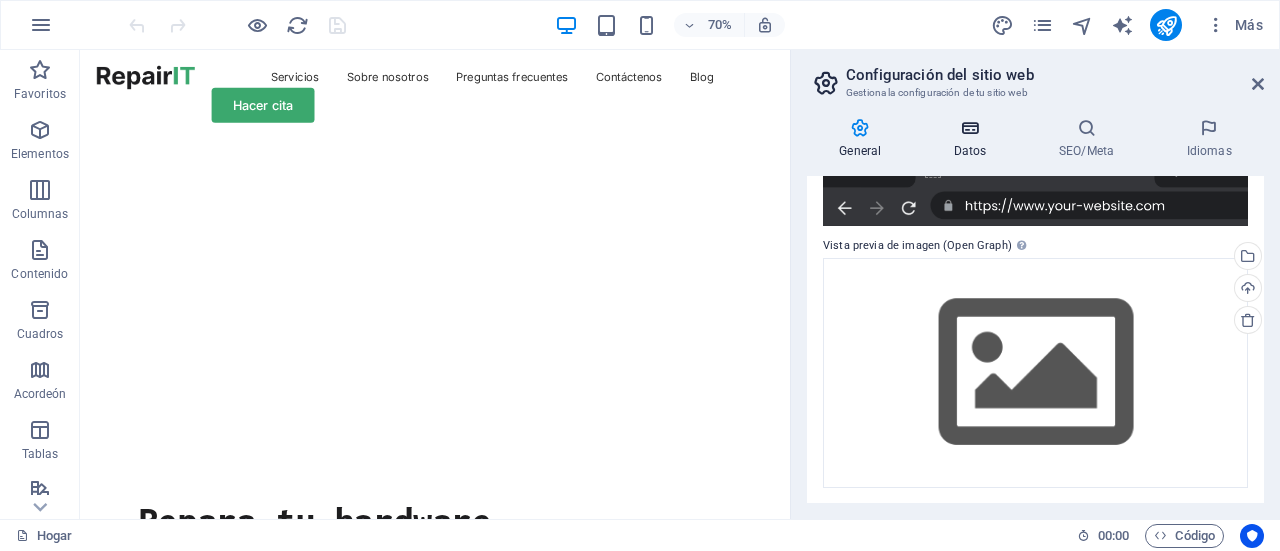 click at bounding box center [970, 128] 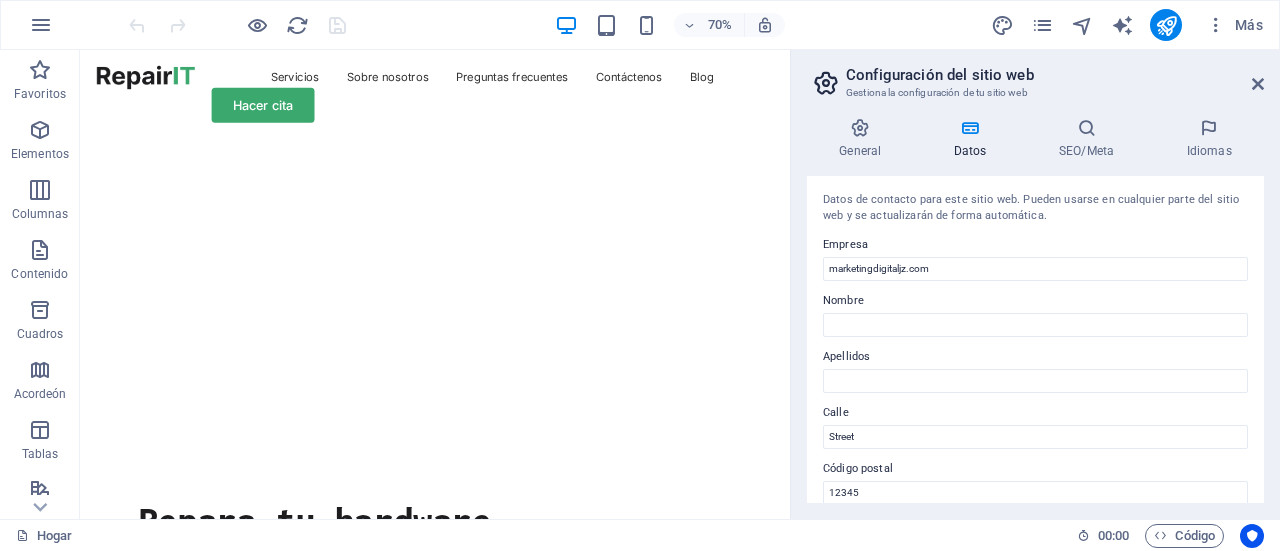 drag, startPoint x: 1265, startPoint y: 197, endPoint x: 1252, endPoint y: 414, distance: 217.38905 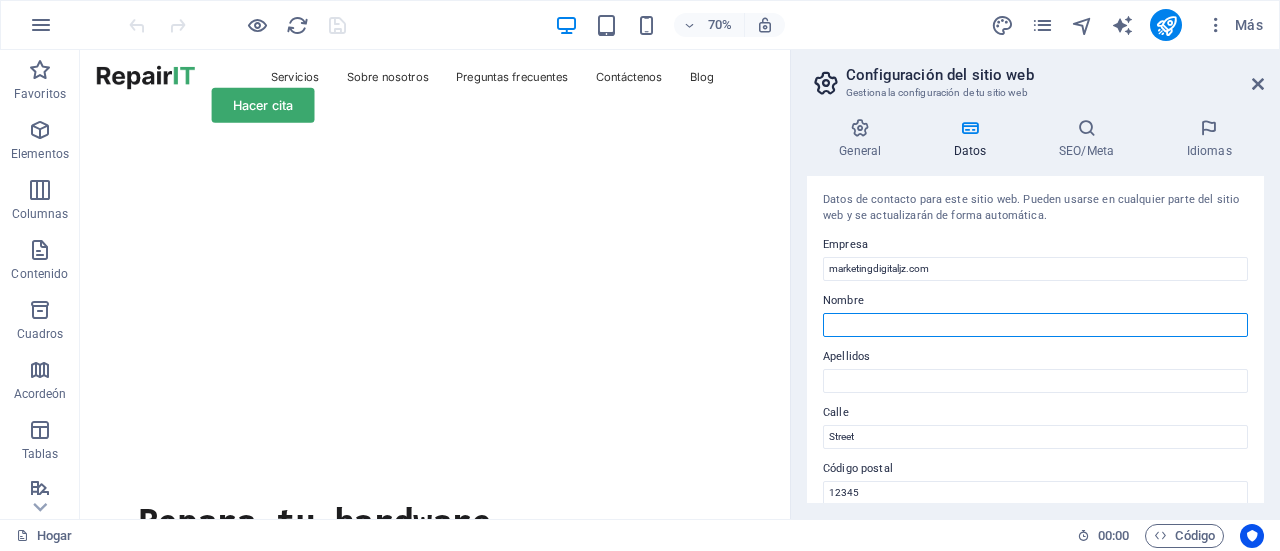 click on "Nombre" at bounding box center (1035, 325) 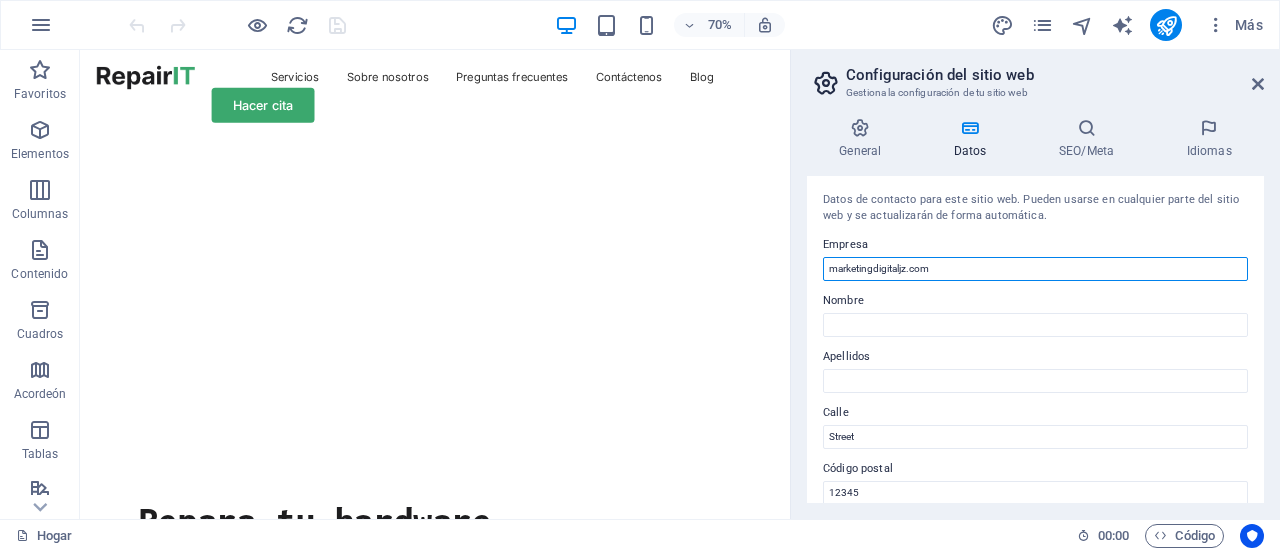 click on "marketingdigitaljz.com" at bounding box center [1035, 269] 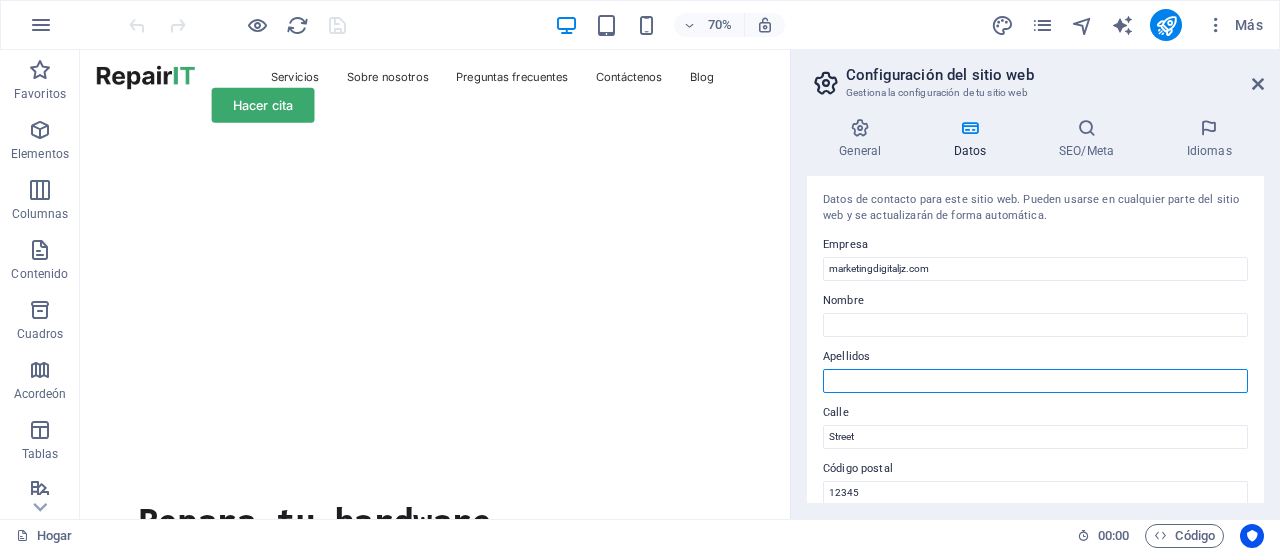 click on "Apellidos" at bounding box center (1035, 381) 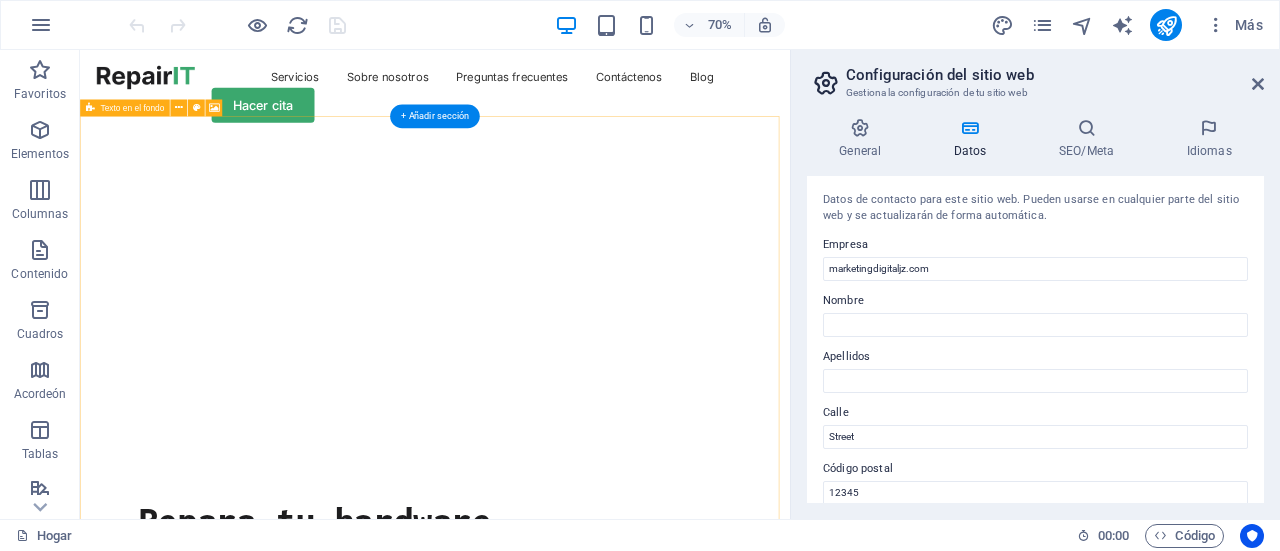 click on "Repara tu hardware Citas flexibles Precios asequibles Reparaciones rápidas Hacer cita" at bounding box center (587, 699) 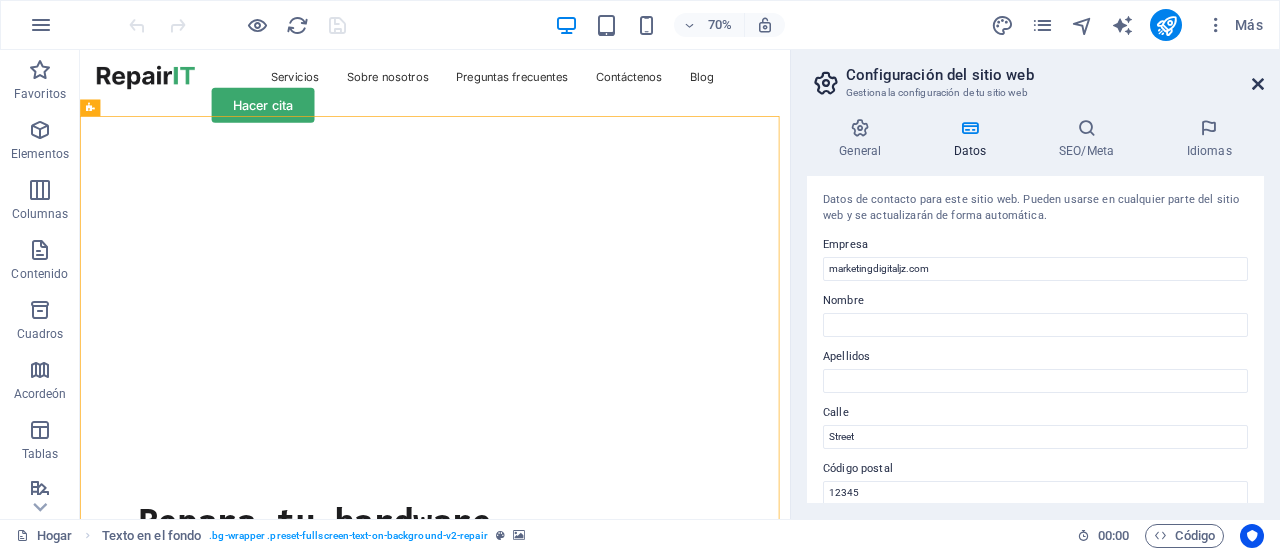 click at bounding box center (1258, 84) 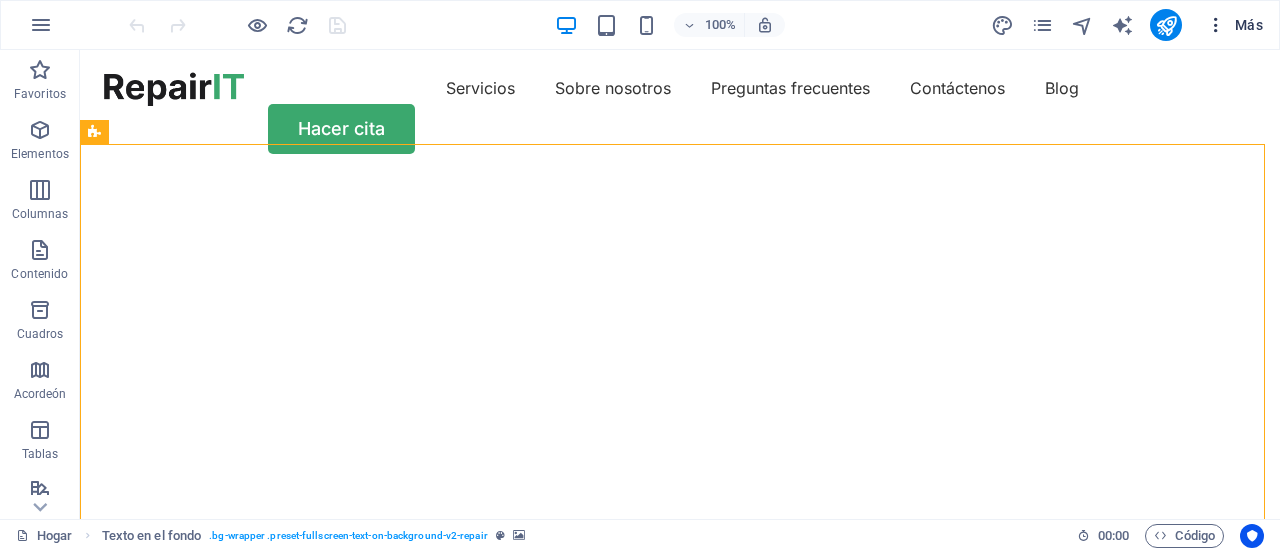 click at bounding box center (1216, 25) 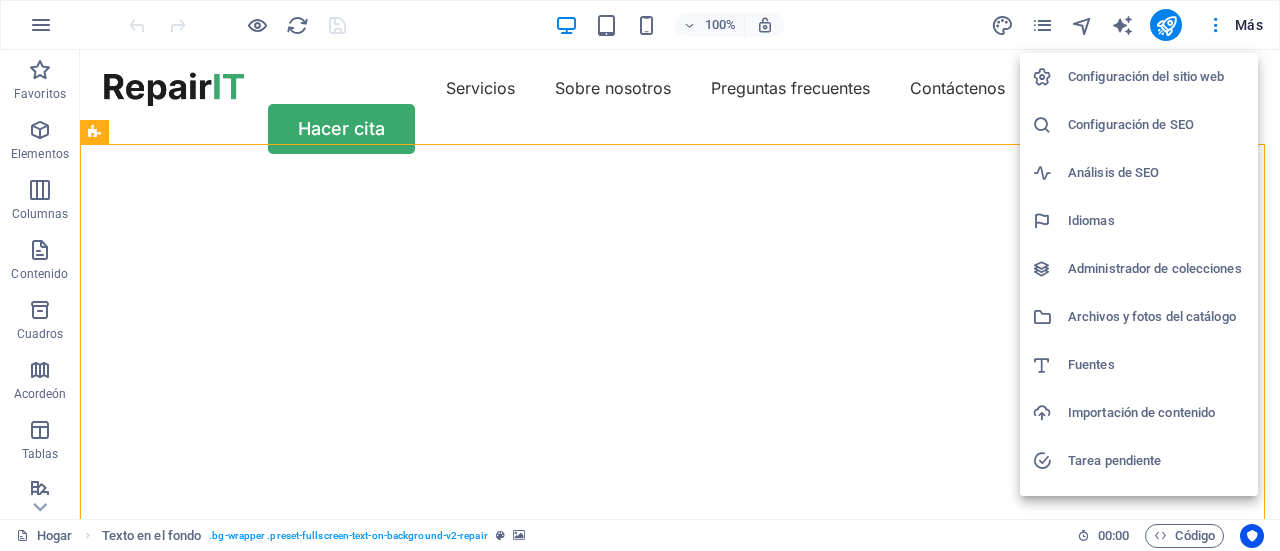 click at bounding box center (640, 275) 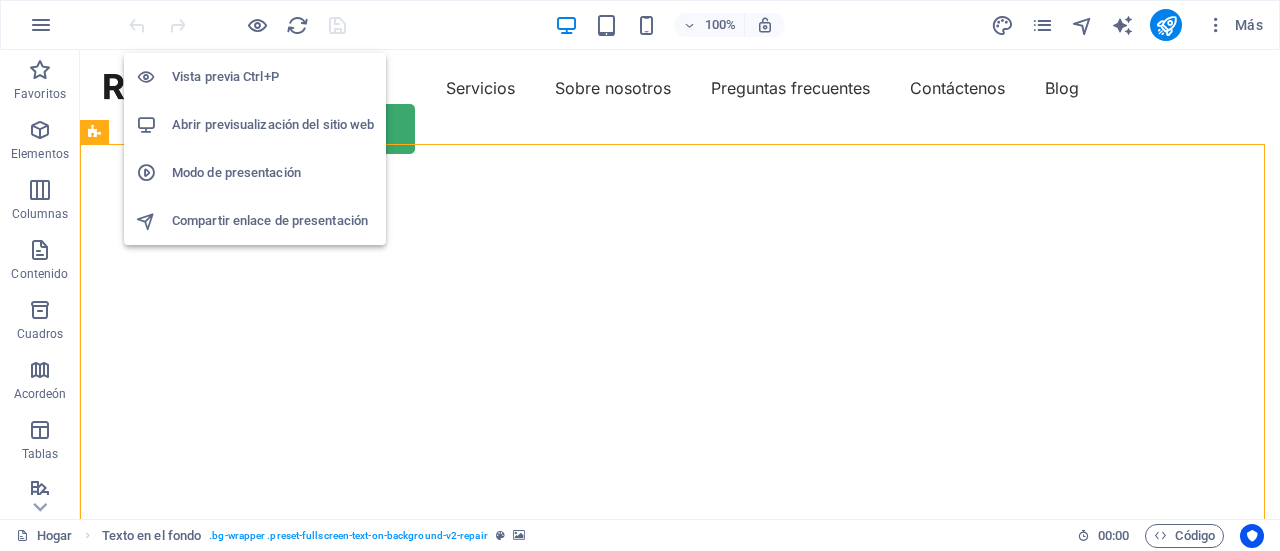 click on "Vista previa Ctrl+P" at bounding box center (225, 76) 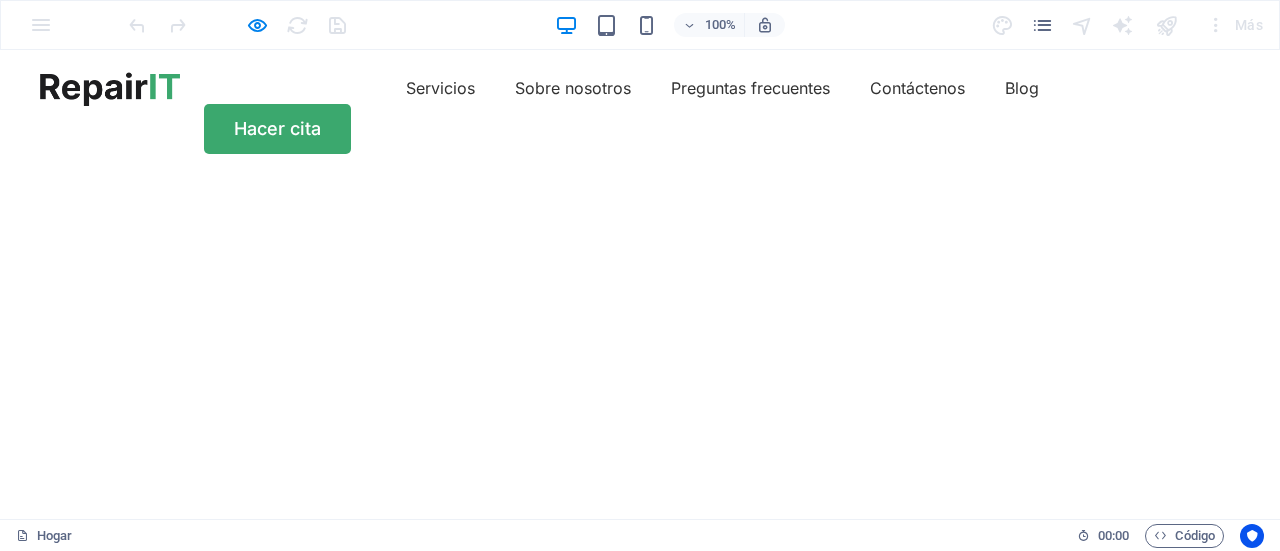 scroll, scrollTop: 0, scrollLeft: 0, axis: both 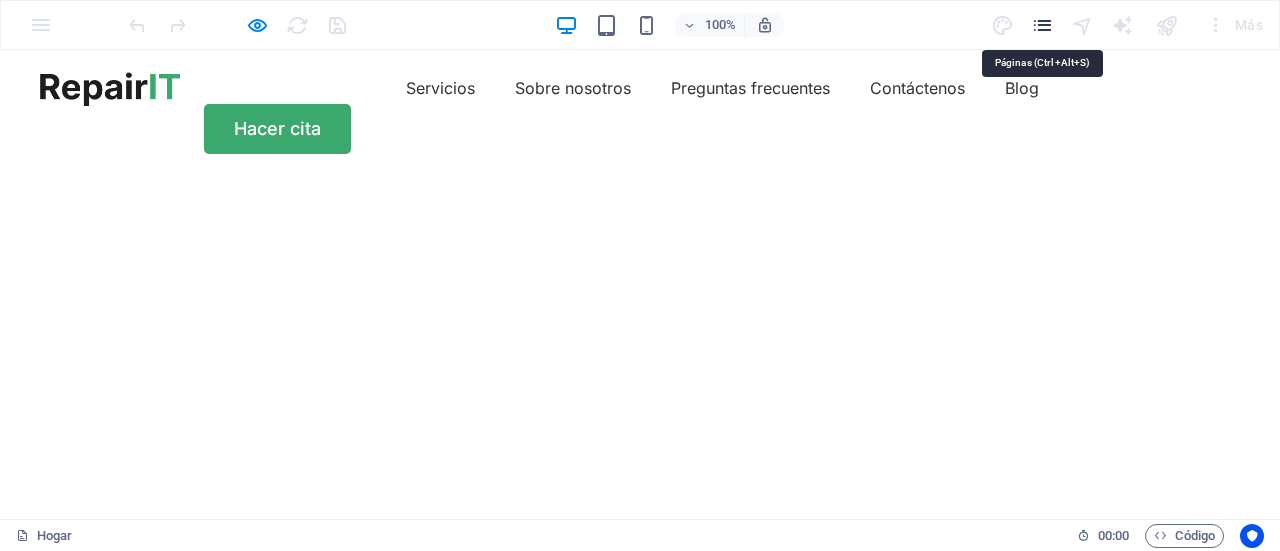click at bounding box center [1042, 25] 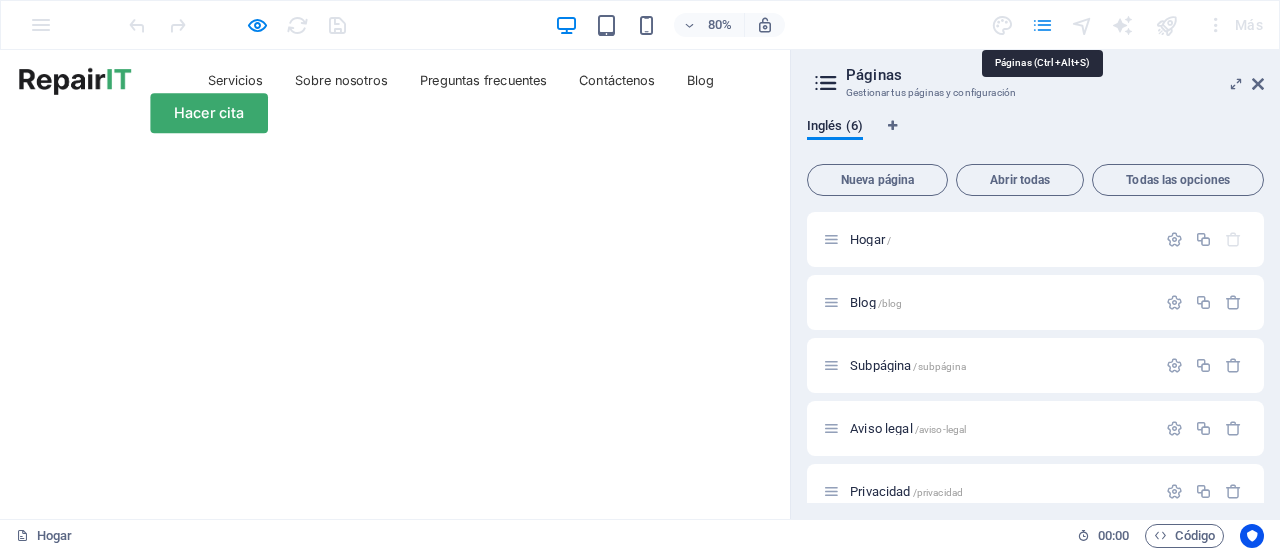click at bounding box center [1042, 25] 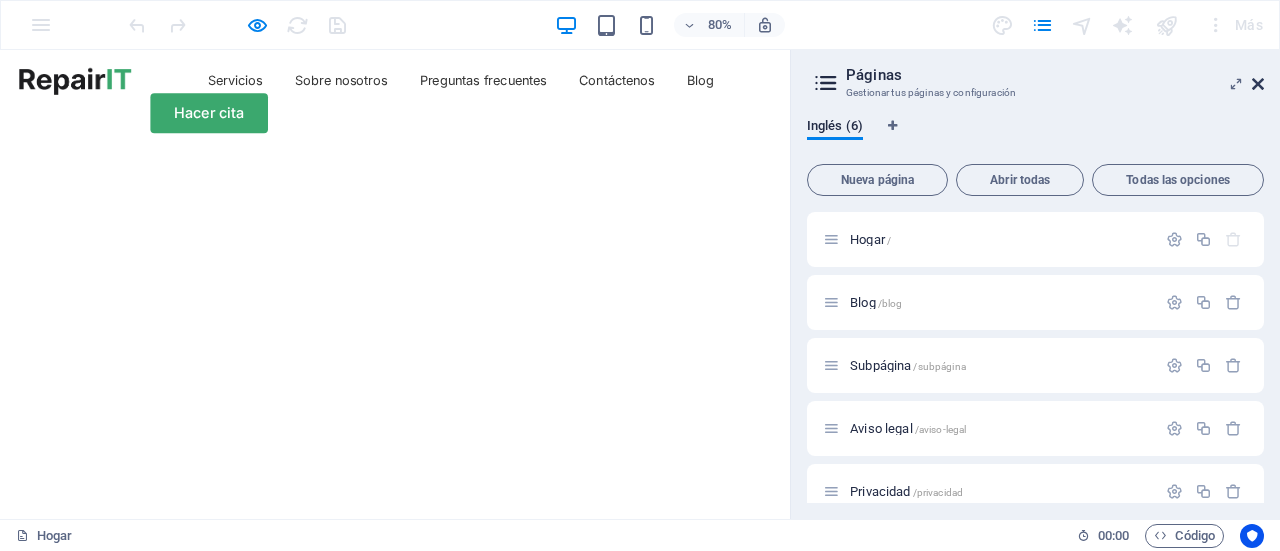 click at bounding box center (1258, 84) 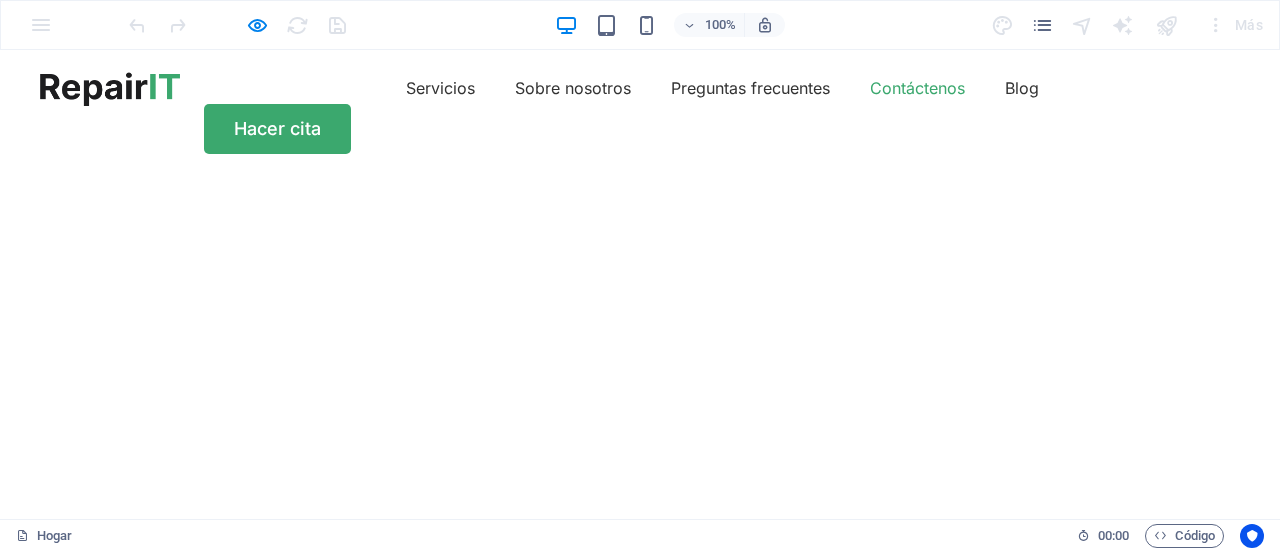 click on "Contáctenos" at bounding box center (917, 88) 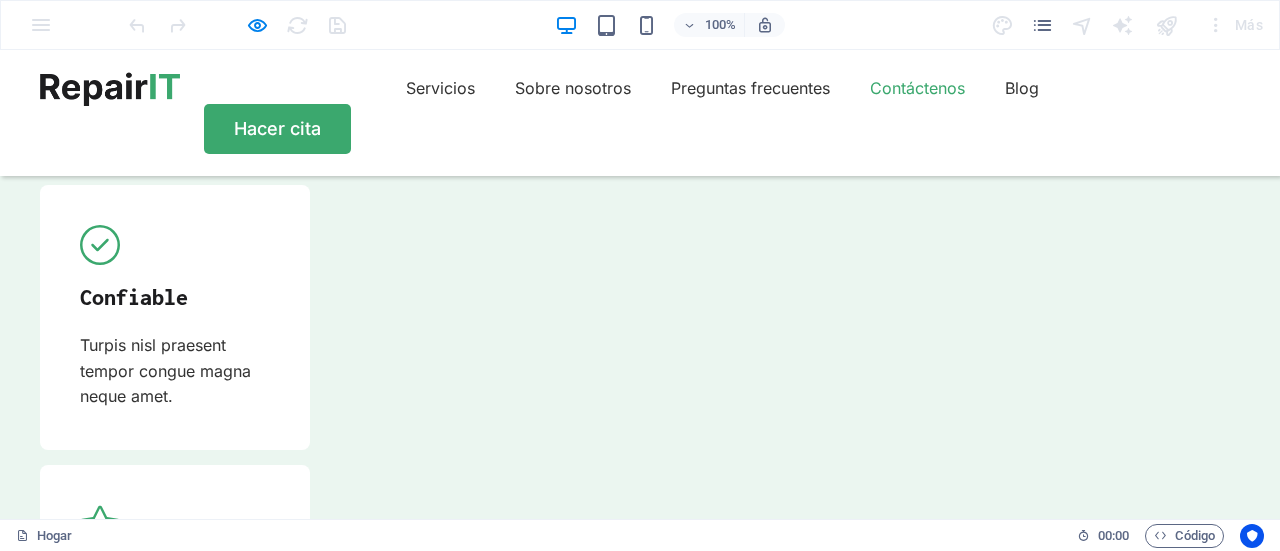 scroll, scrollTop: 5954, scrollLeft: 0, axis: vertical 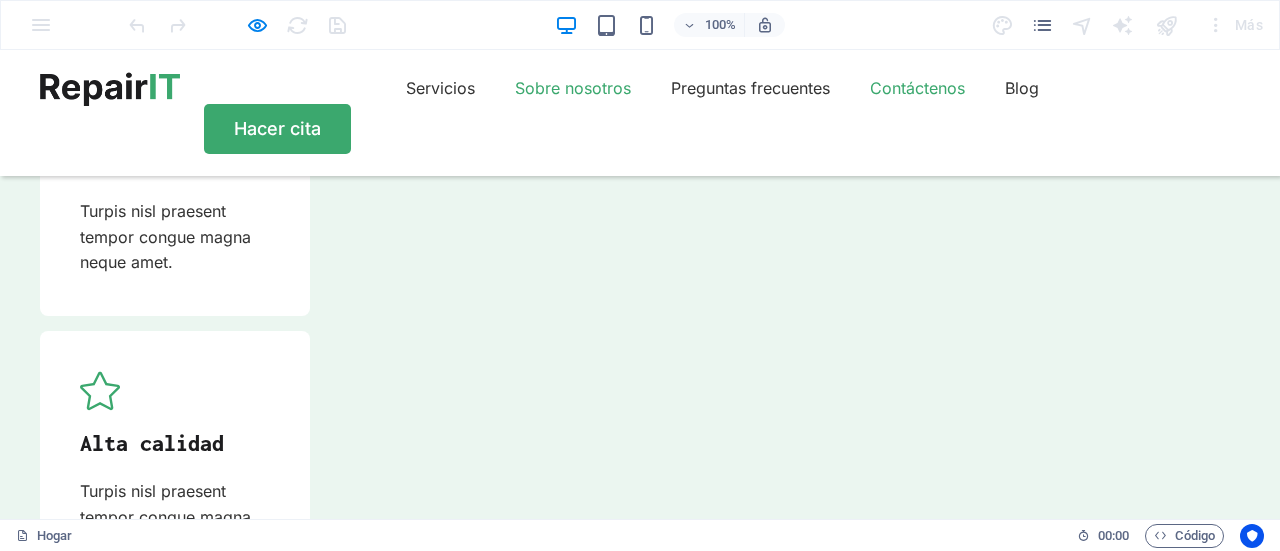 click on "Sobre nosotros" at bounding box center [573, 88] 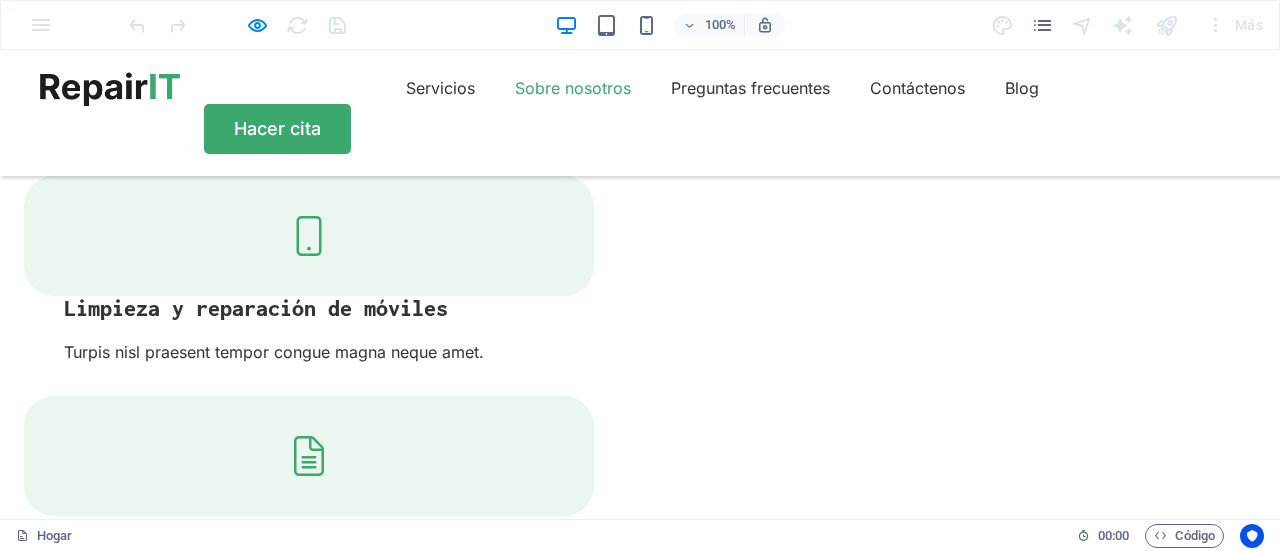 scroll, scrollTop: 1885, scrollLeft: 0, axis: vertical 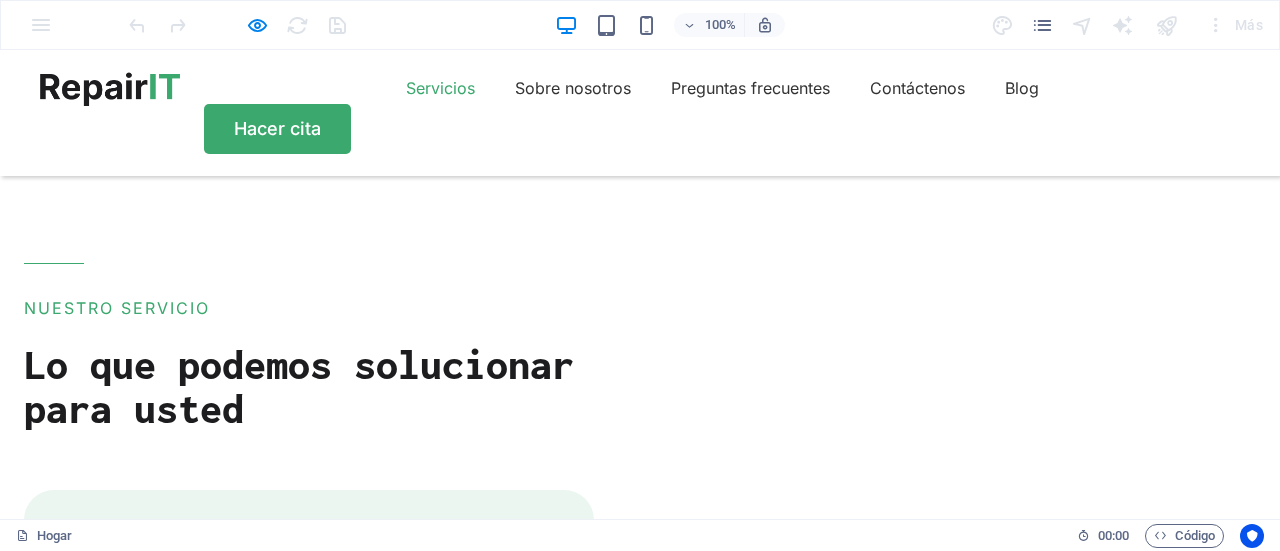 click on "Servicios" at bounding box center (440, 88) 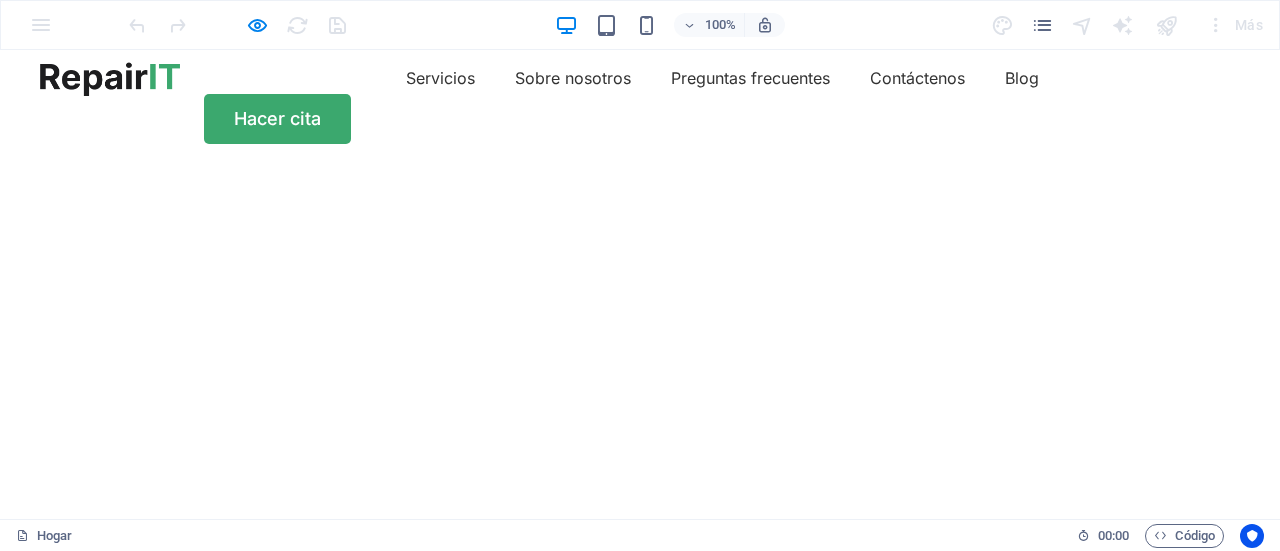 scroll, scrollTop: 0, scrollLeft: 0, axis: both 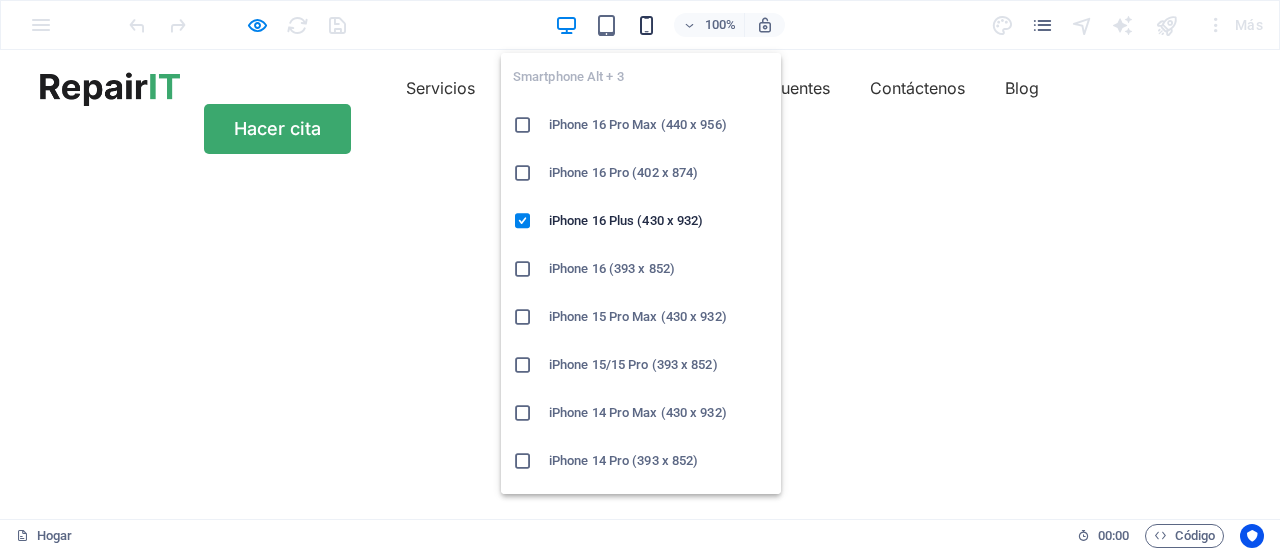 click at bounding box center [646, 25] 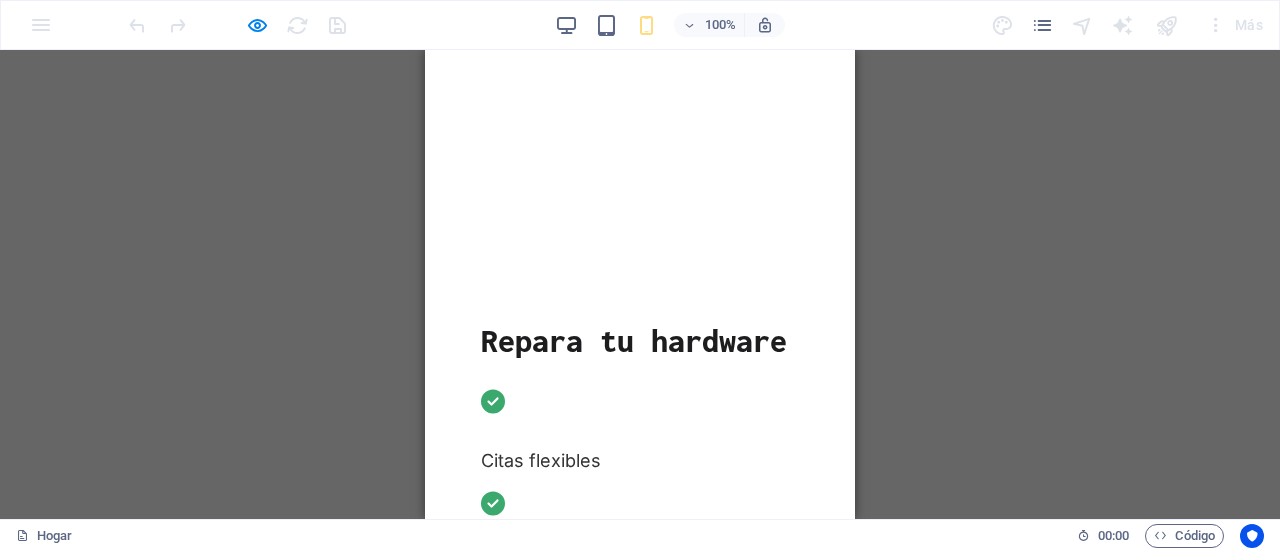 scroll, scrollTop: 0, scrollLeft: 0, axis: both 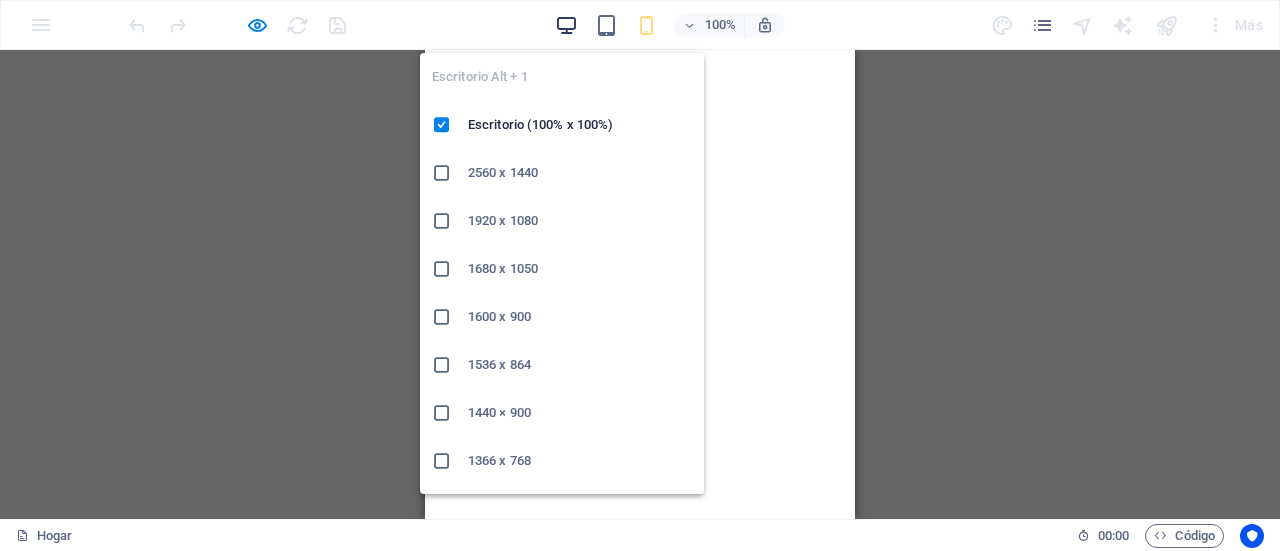 click at bounding box center (566, 25) 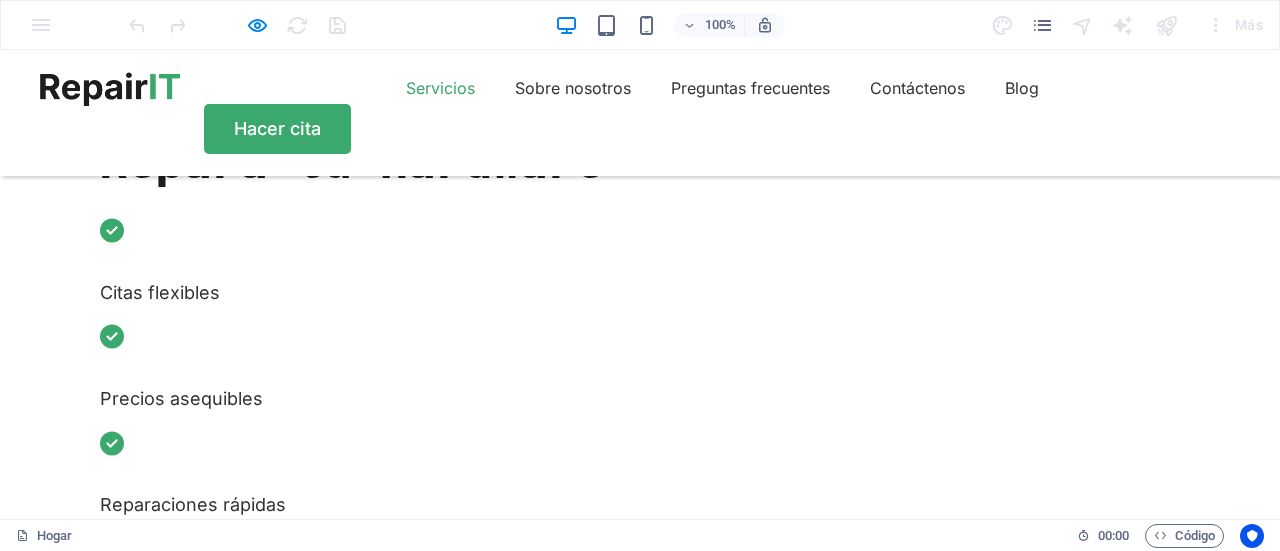 scroll, scrollTop: 0, scrollLeft: 0, axis: both 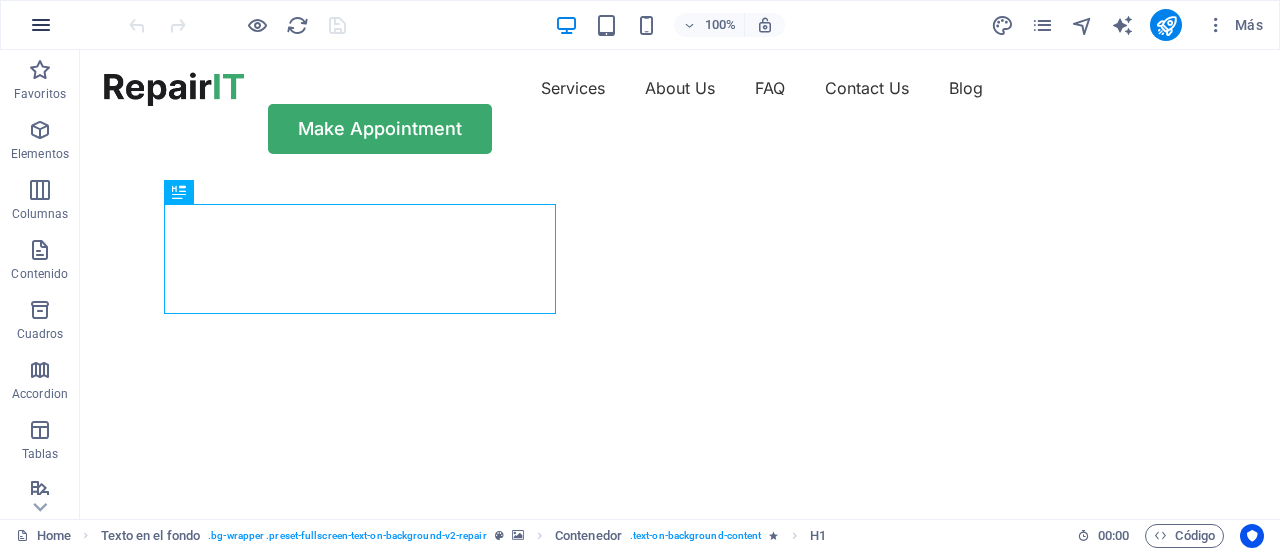 click at bounding box center [41, 25] 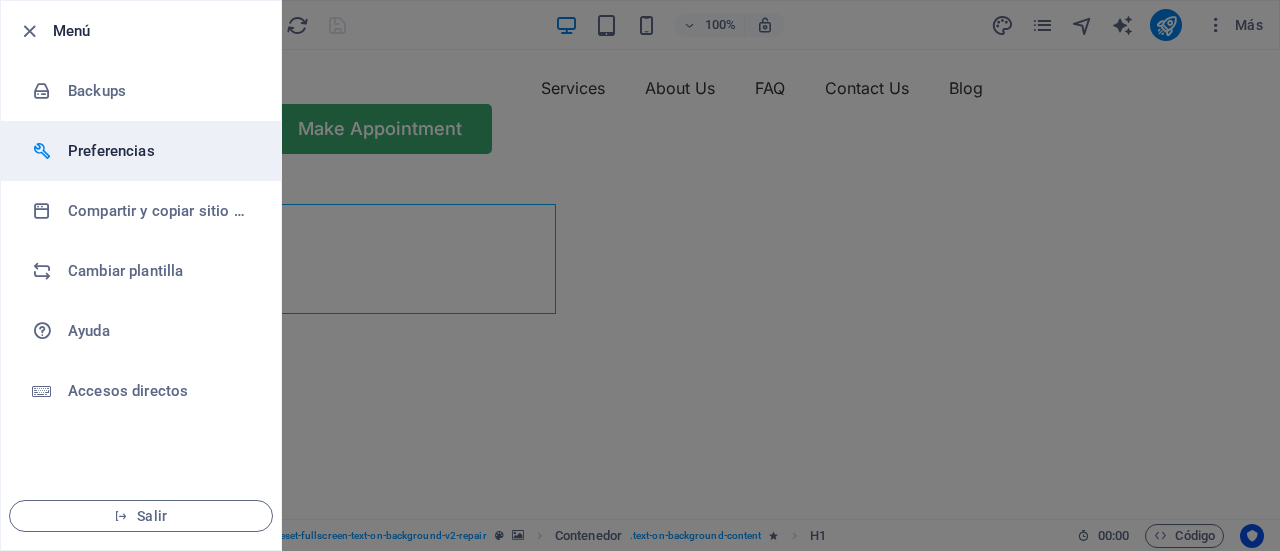 click on "Preferencias" at bounding box center [141, 151] 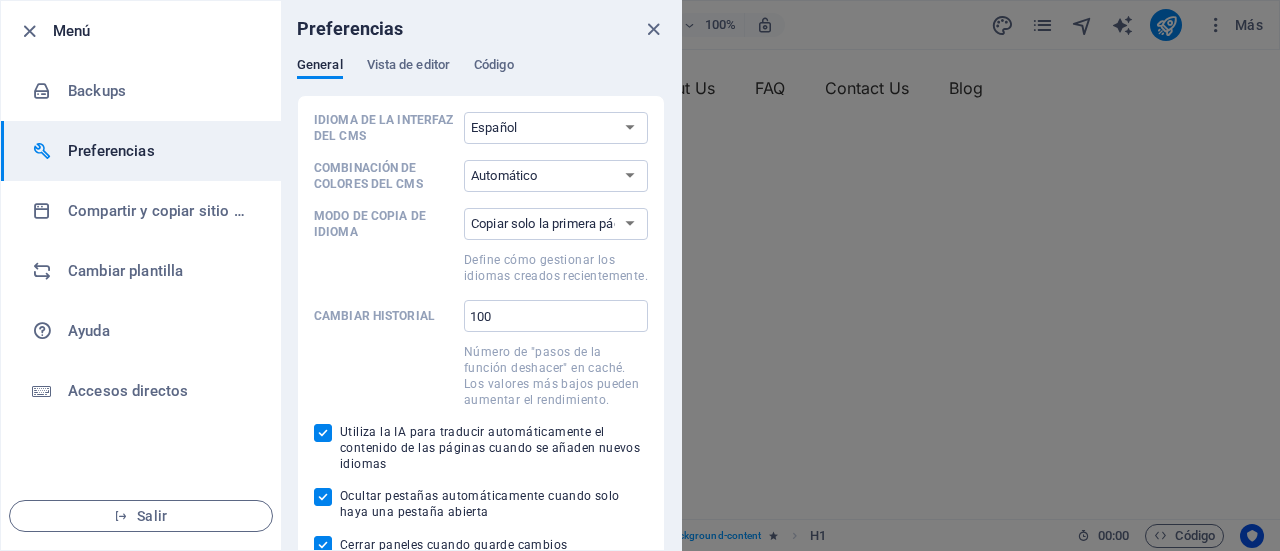 click at bounding box center [640, 275] 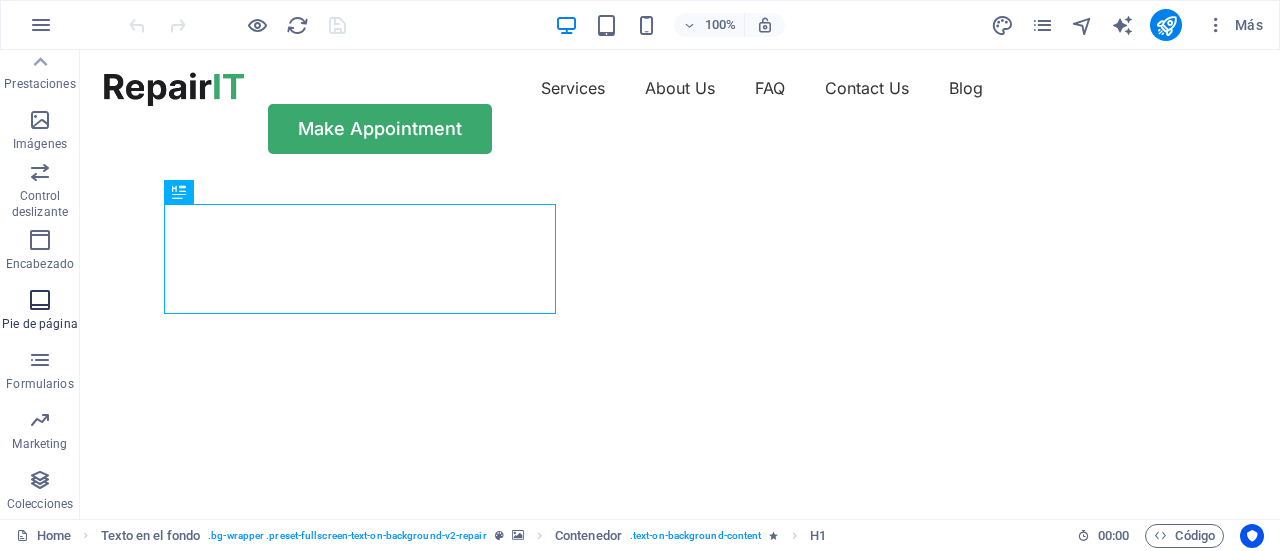 scroll, scrollTop: 0, scrollLeft: 0, axis: both 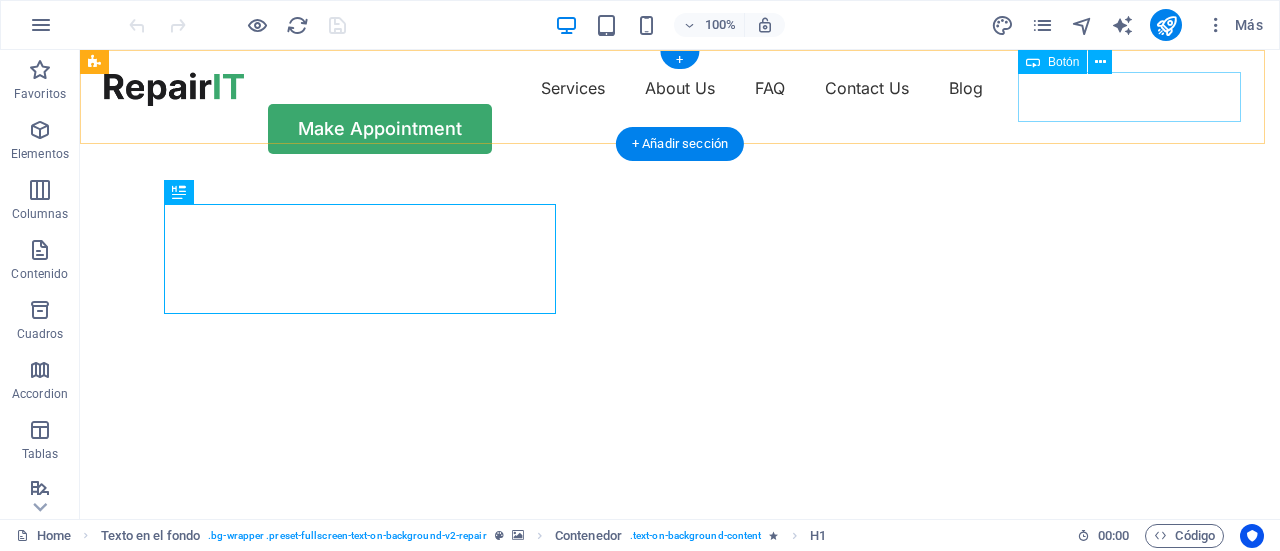 click on "Make Appointment" at bounding box center [680, 129] 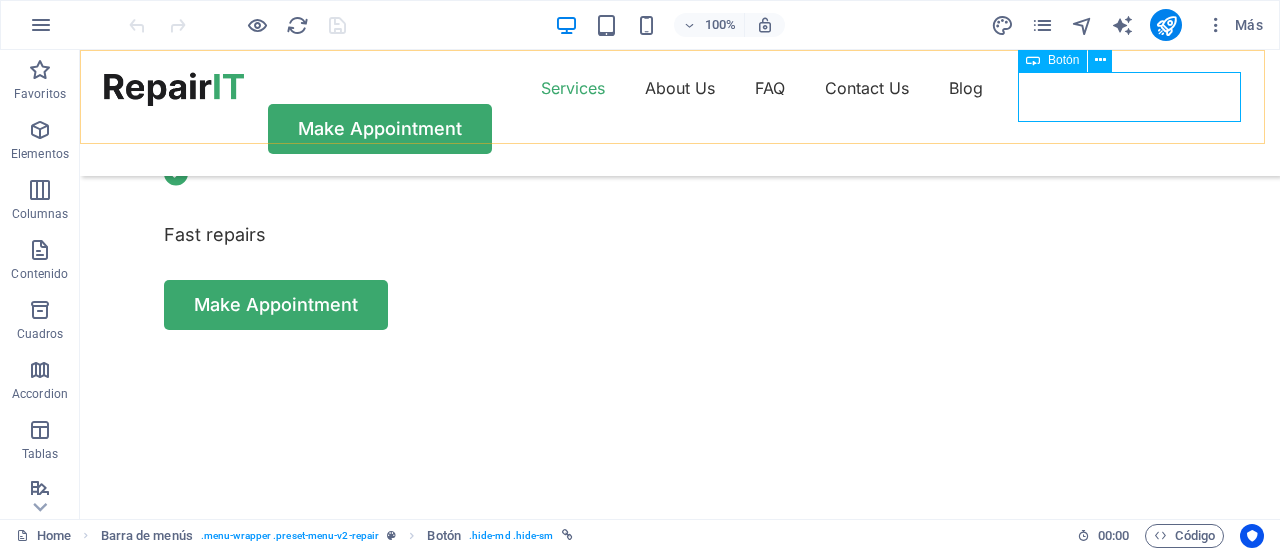 scroll, scrollTop: 0, scrollLeft: 0, axis: both 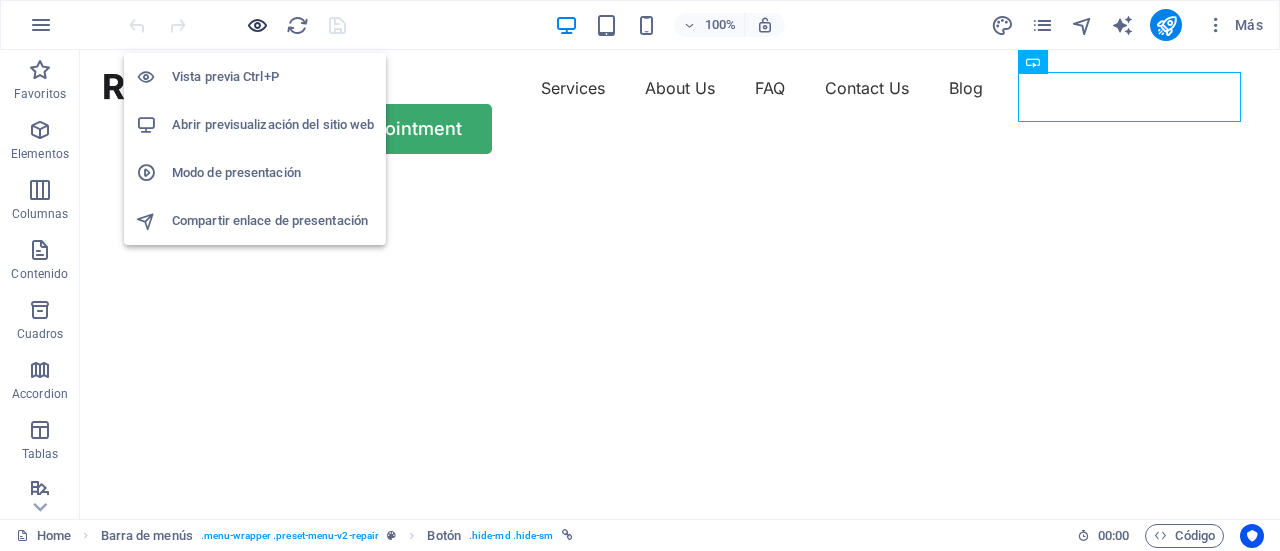 click at bounding box center [257, 25] 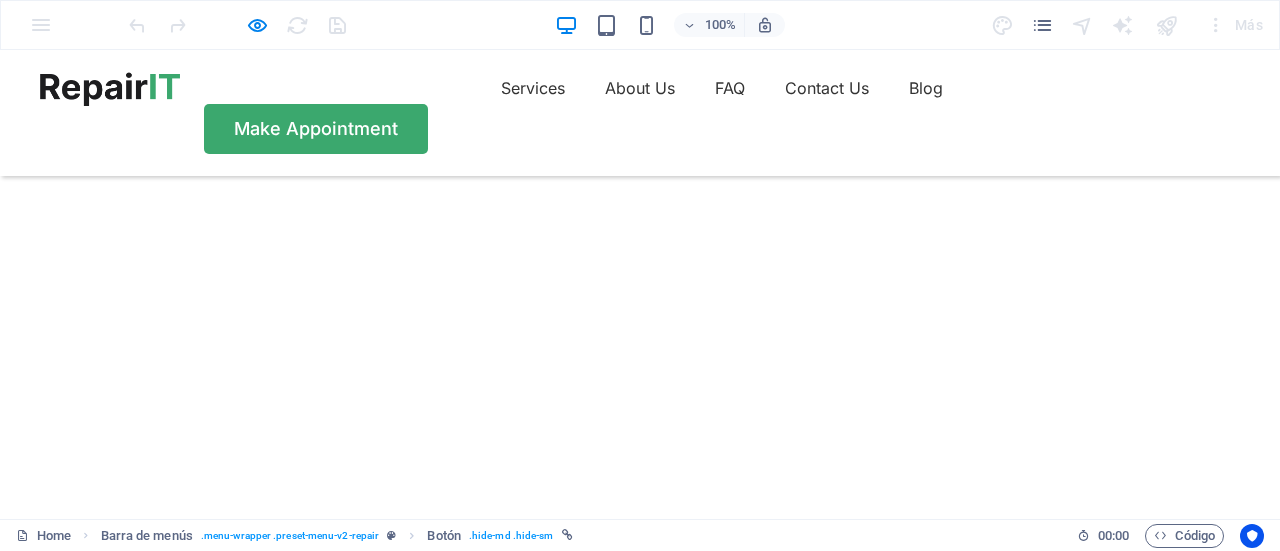 scroll, scrollTop: 0, scrollLeft: 0, axis: both 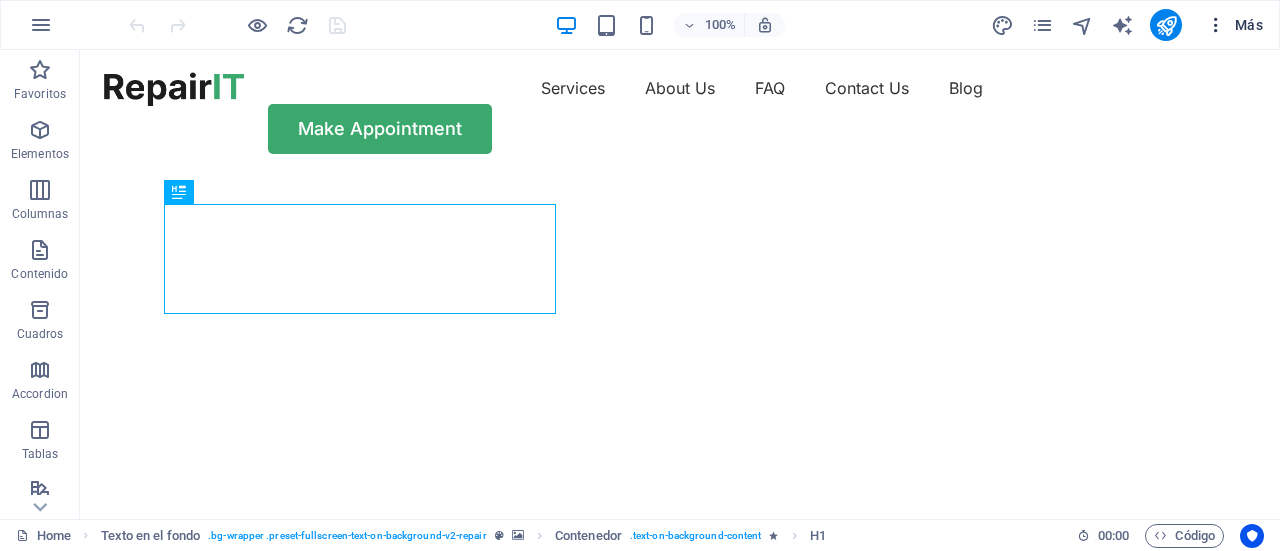click on "Más" at bounding box center (1234, 25) 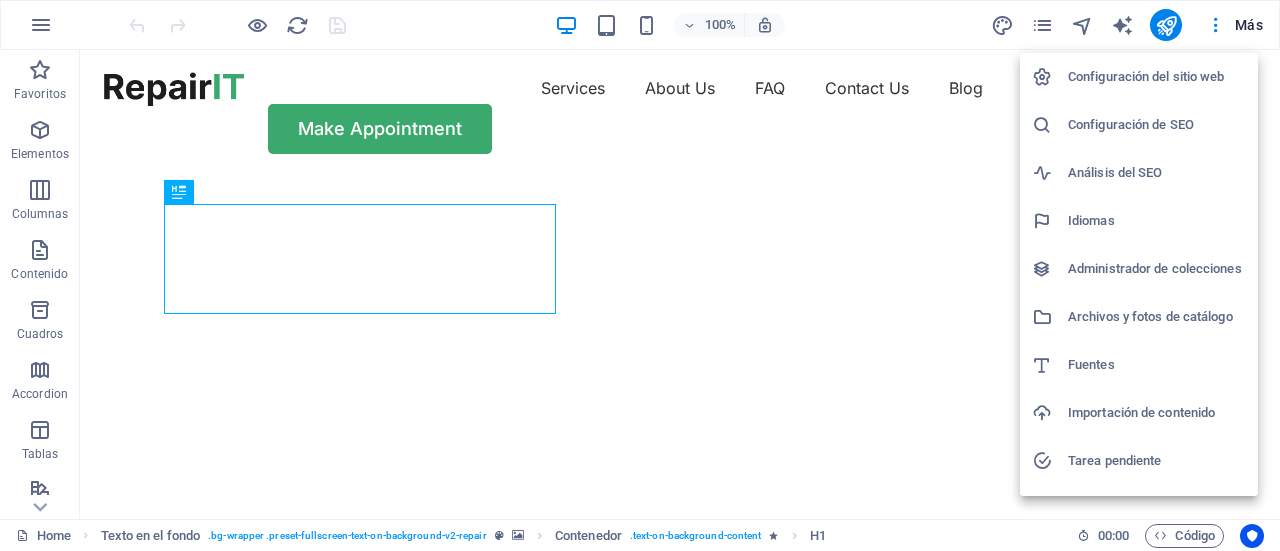 click on "Configuración del sitio web" at bounding box center (1157, 77) 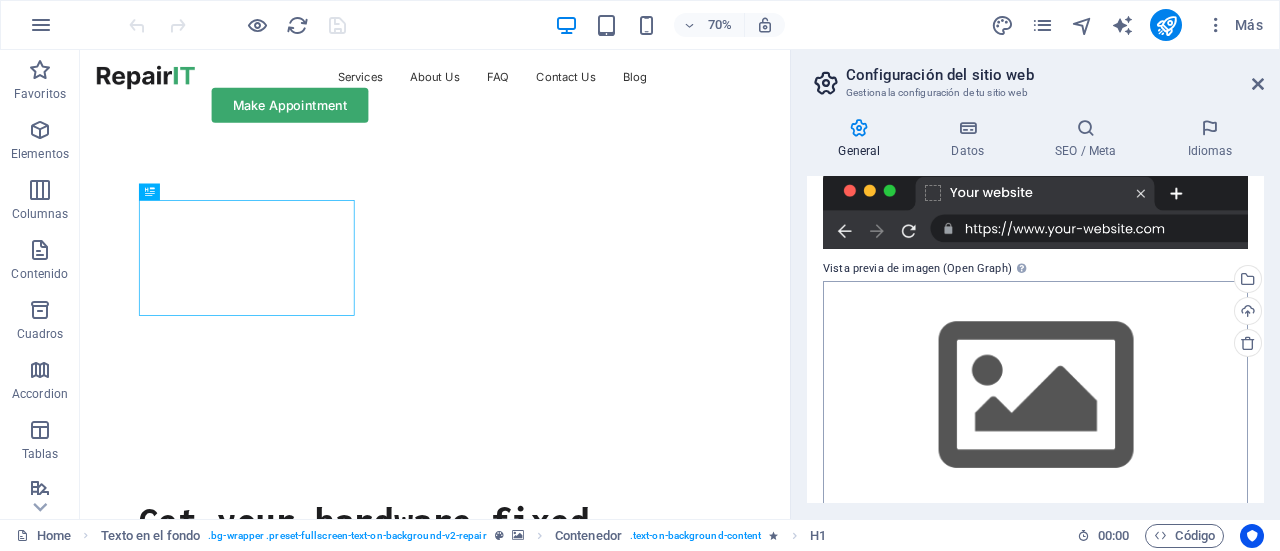 scroll, scrollTop: 354, scrollLeft: 0, axis: vertical 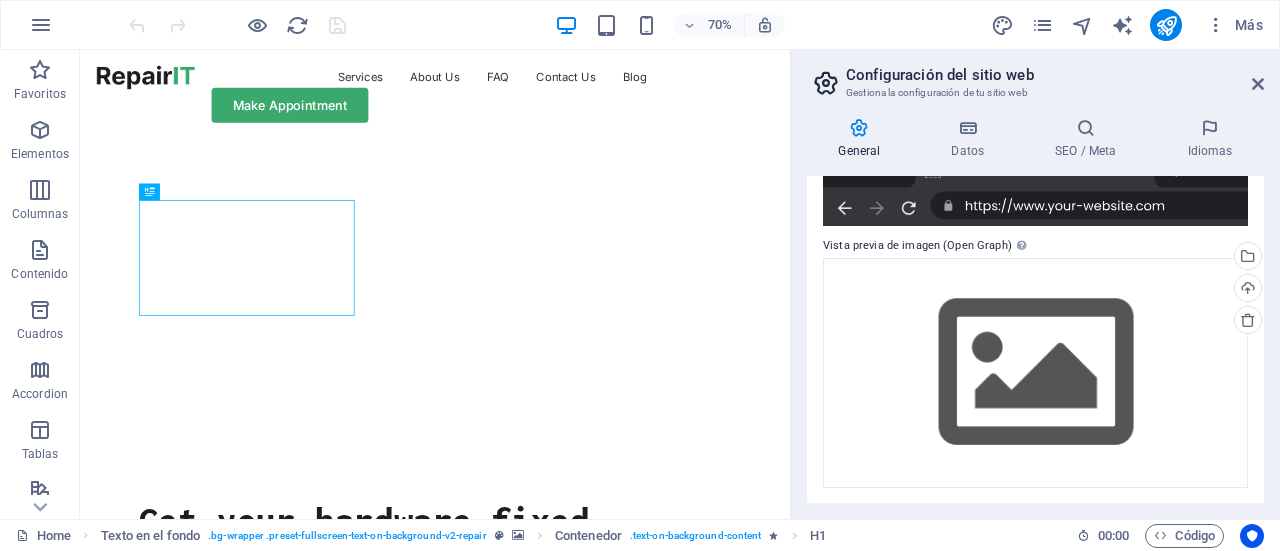 click on "Vista previa de imagen (Open Graph) Esta imagen se mostrará cuando el sitio web se comparta en redes sociales" at bounding box center [1035, 246] 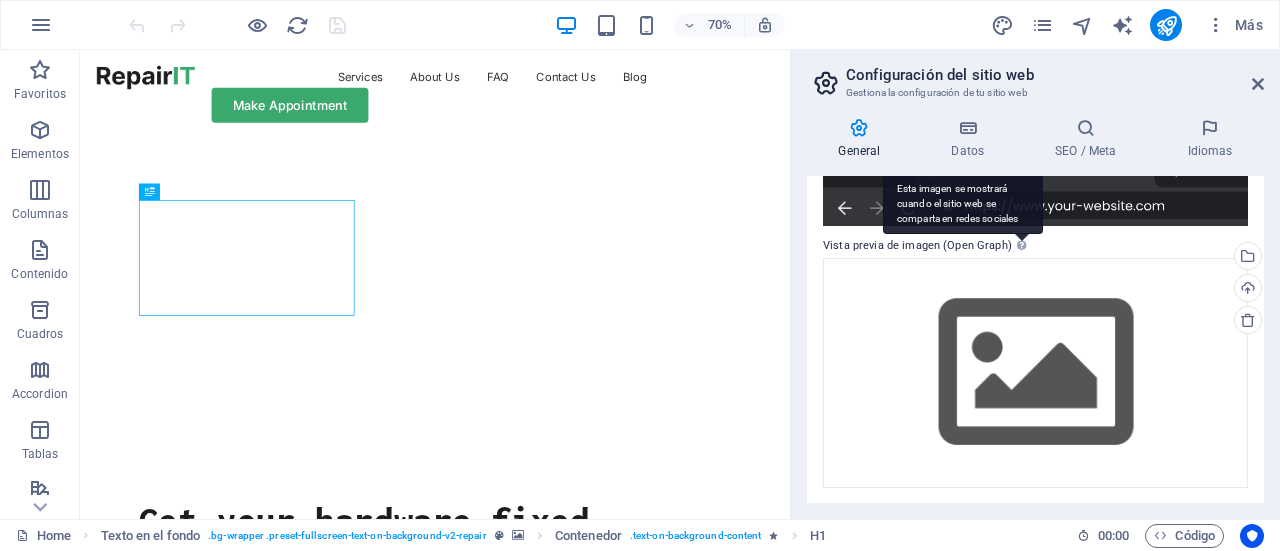 click on "Esta imagen se mostrará cuando el sitio web se comparta en redes sociales" at bounding box center [963, 204] 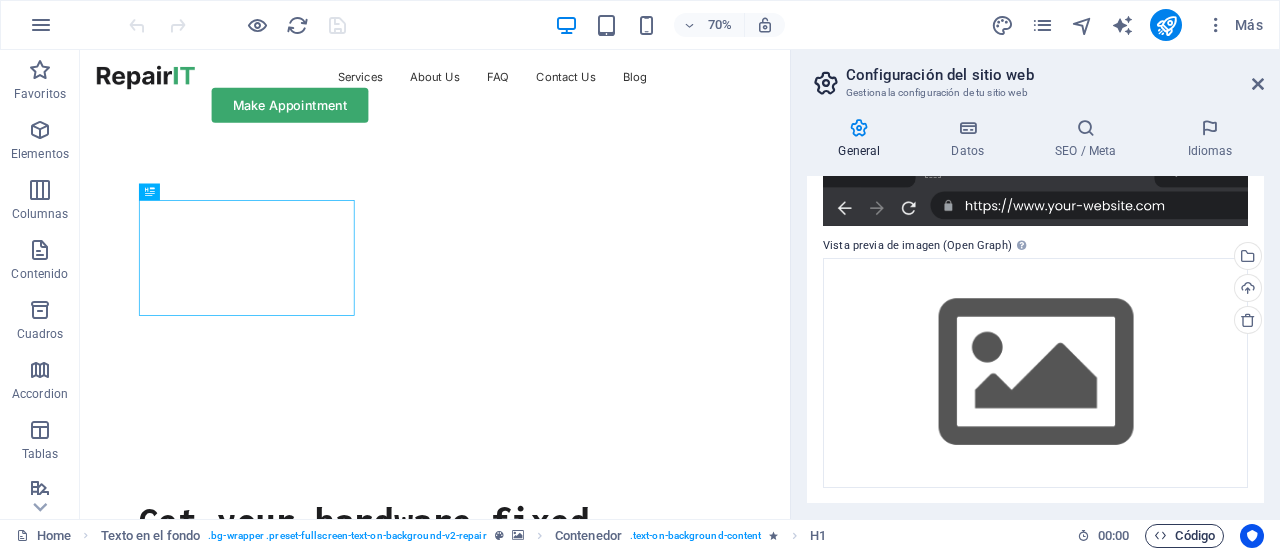 click on "Código" at bounding box center [1184, 536] 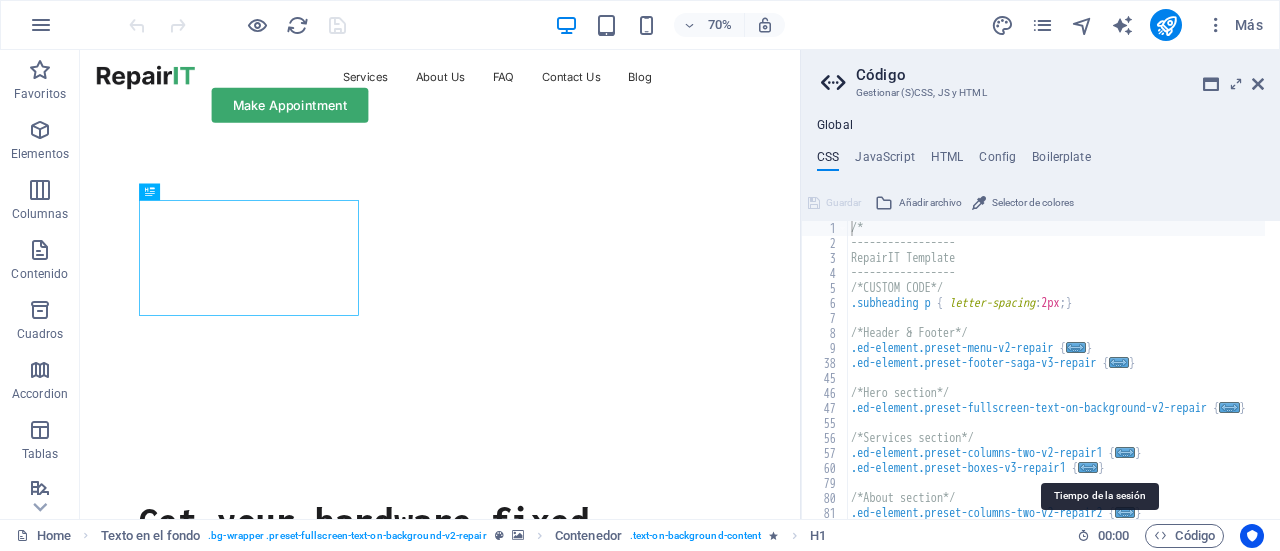 click on "00 : 00" at bounding box center (1113, 536) 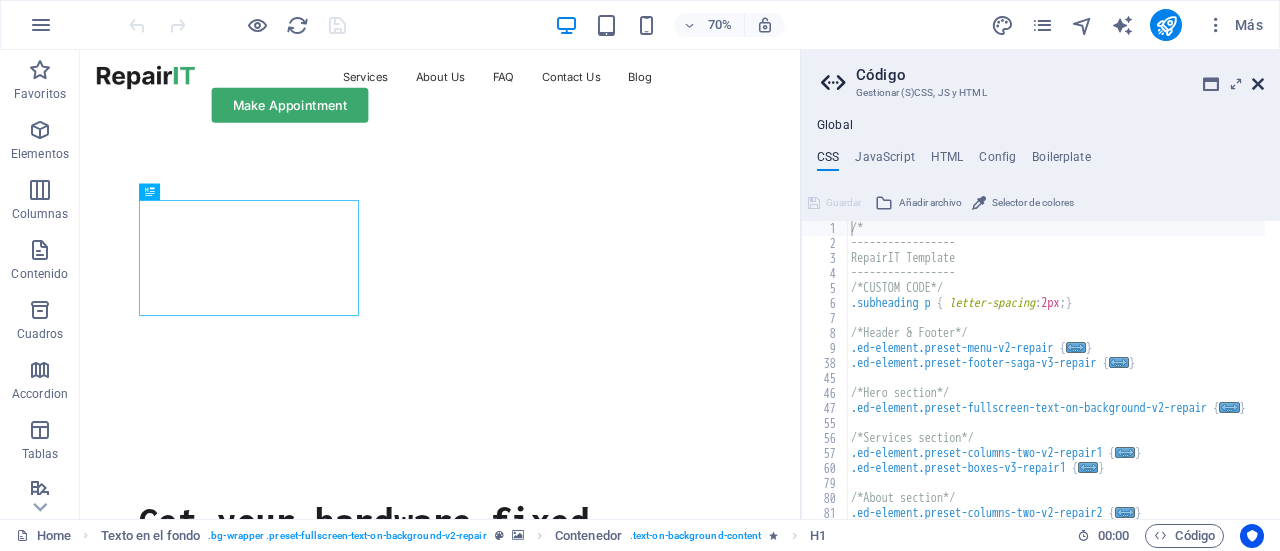 click at bounding box center (1258, 84) 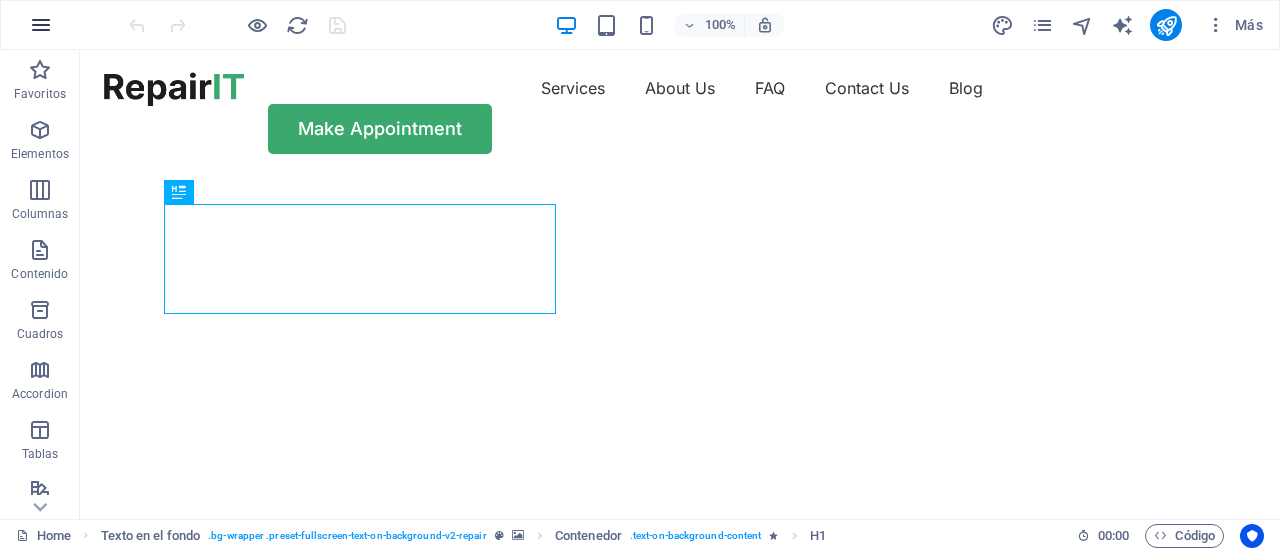 click at bounding box center [41, 25] 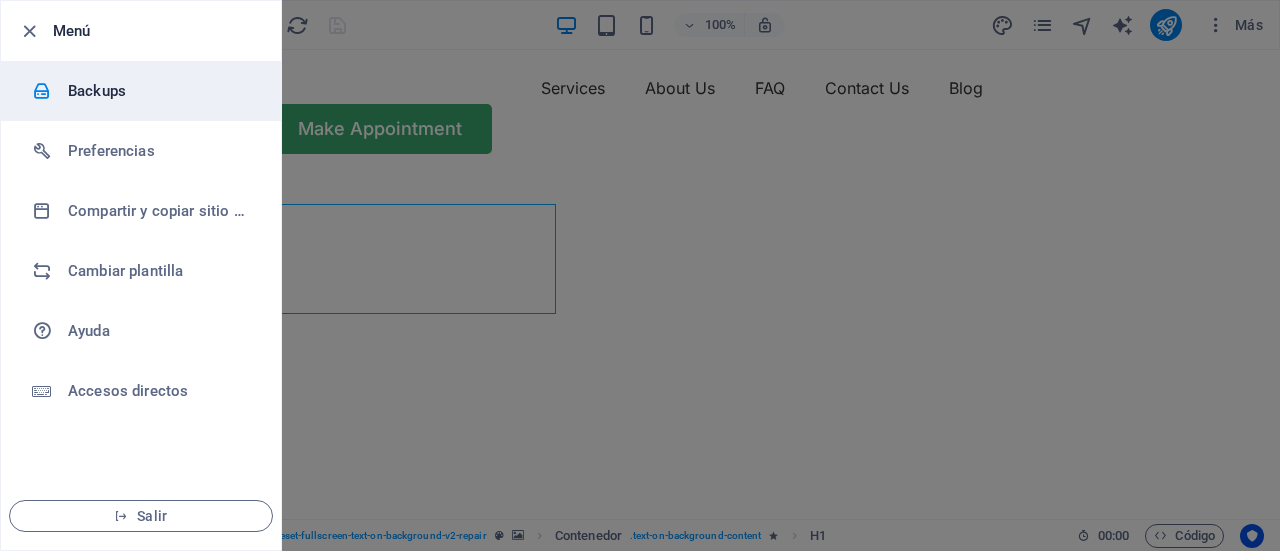 click on "Backups" at bounding box center [160, 91] 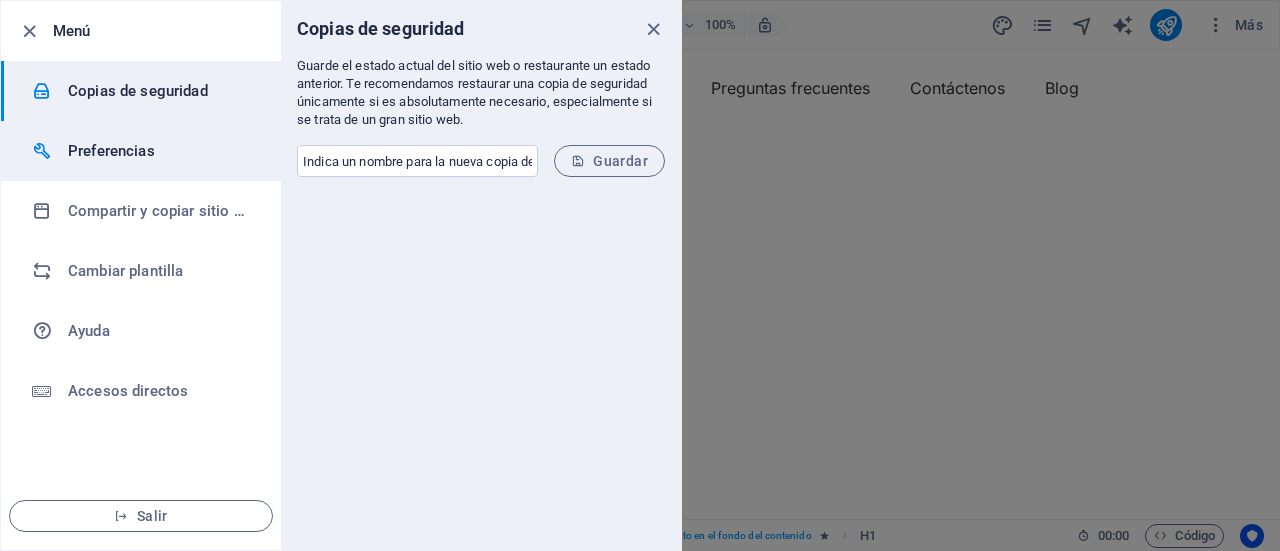 click on "Preferencias" at bounding box center (111, 151) 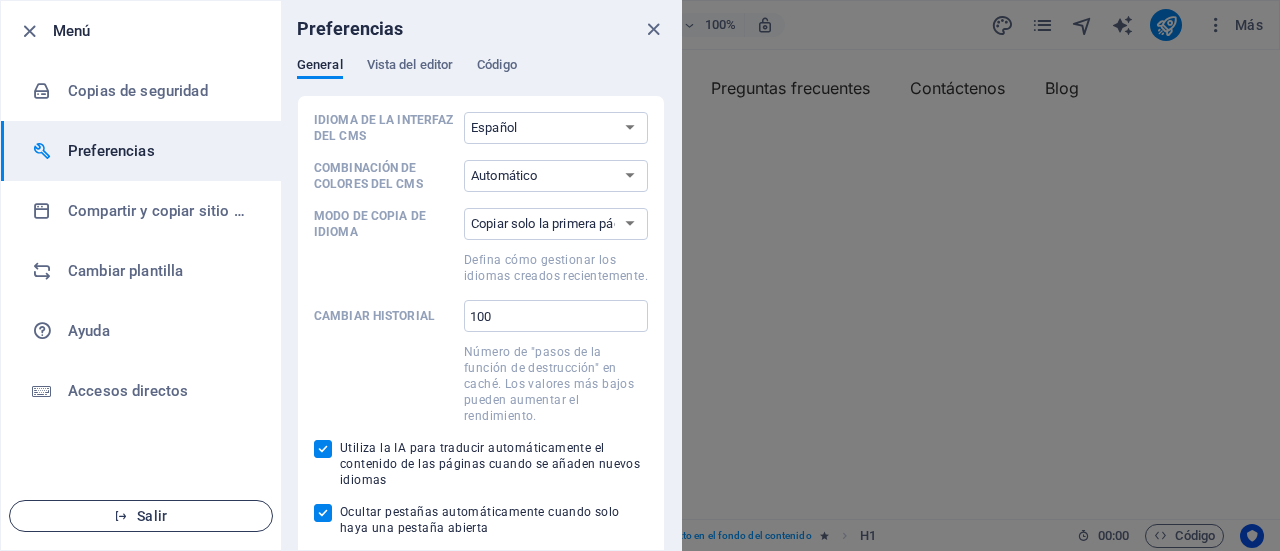 click on "Salir" at bounding box center [152, 516] 